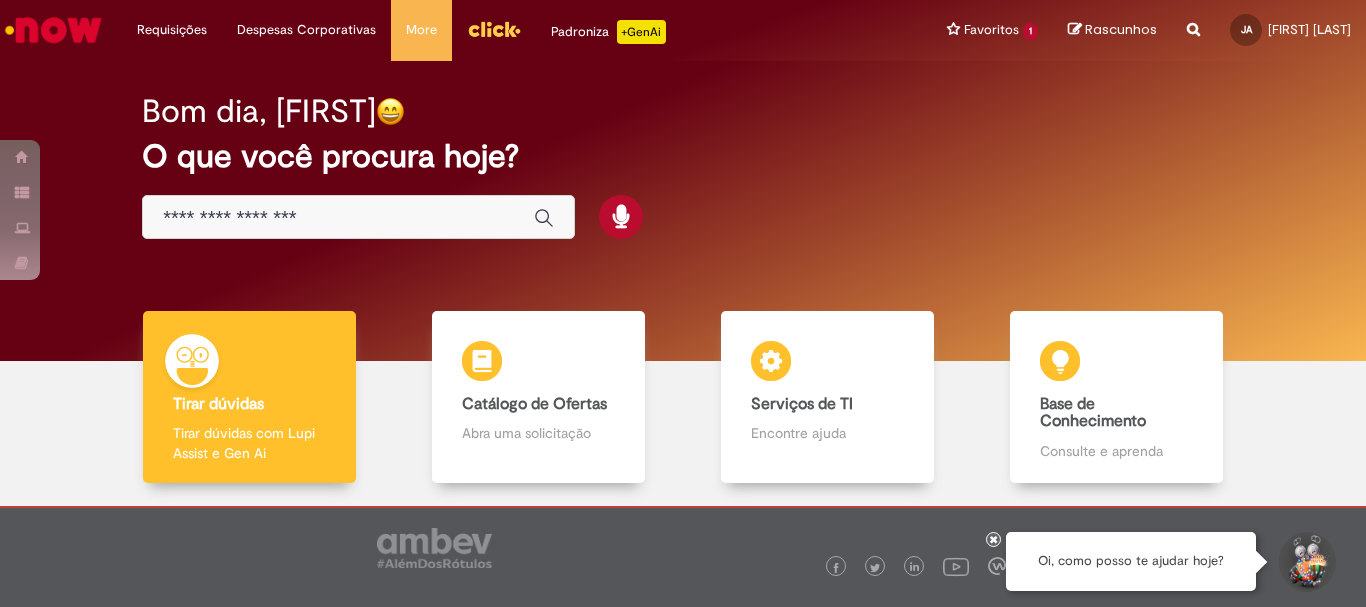 scroll, scrollTop: 0, scrollLeft: 0, axis: both 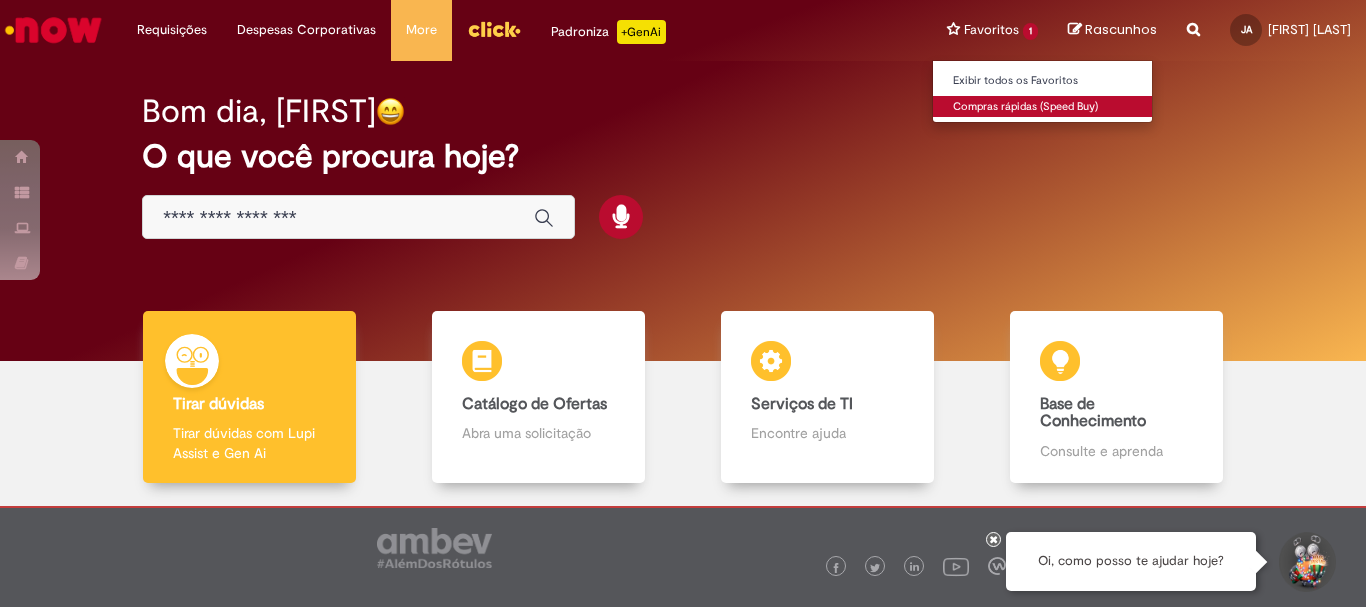 click on "Compras rápidas (Speed Buy)" at bounding box center (1043, 107) 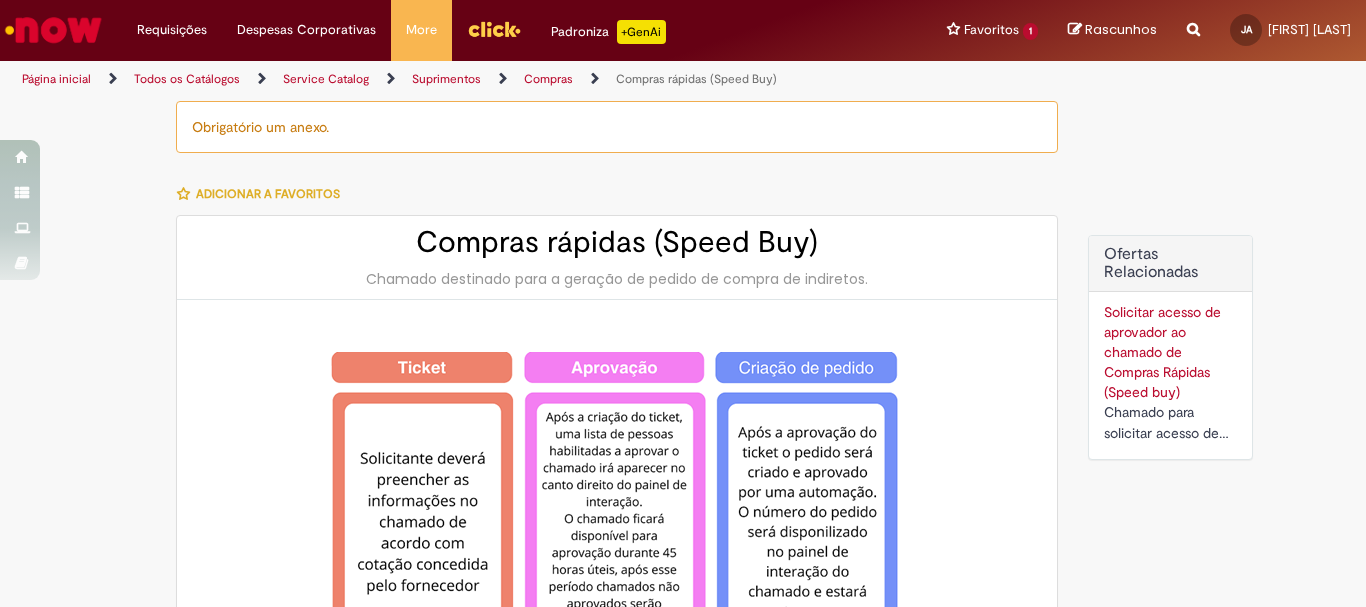 type on "********" 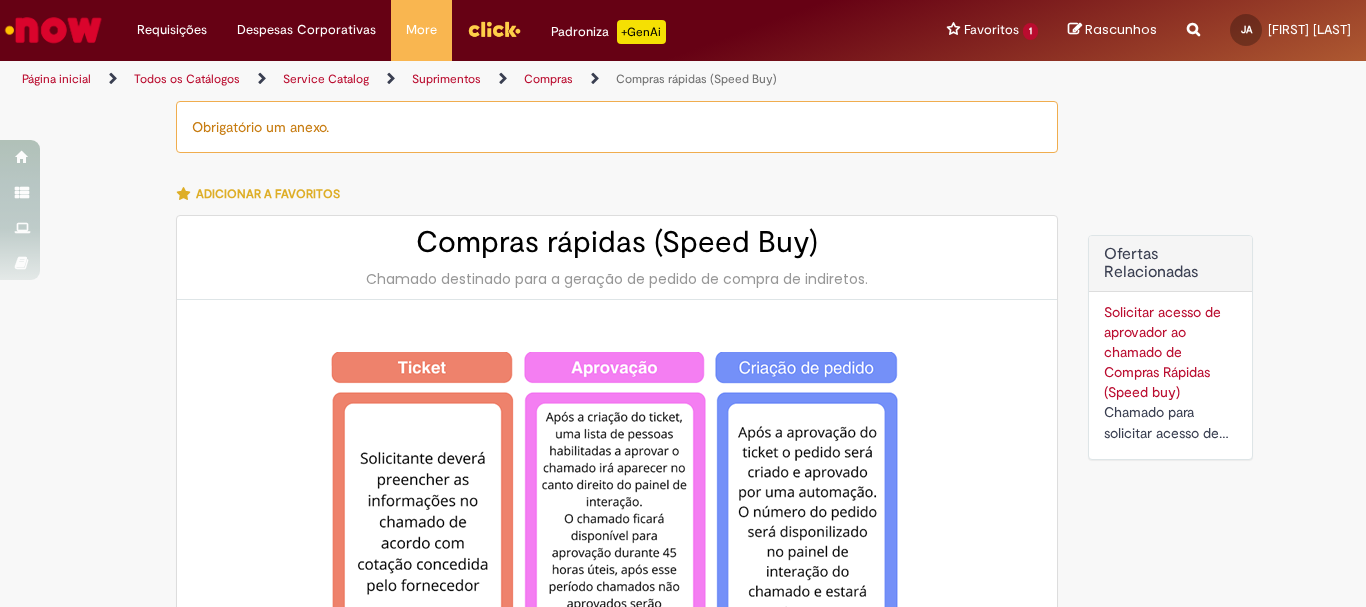 type on "**********" 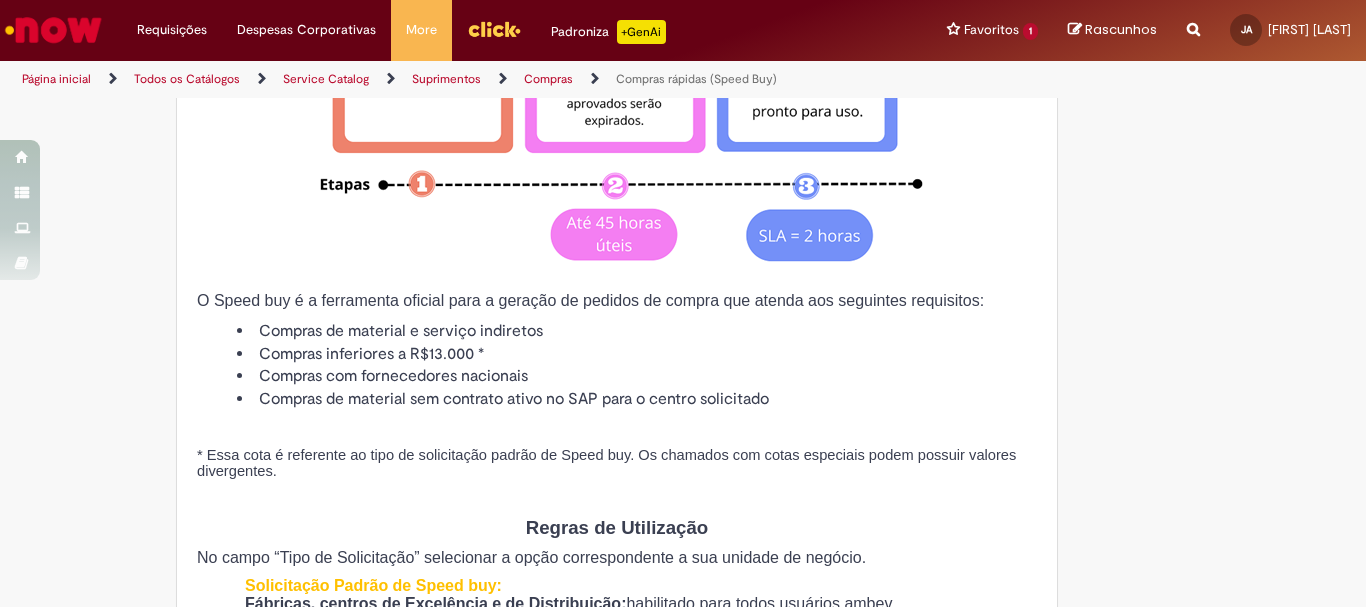 type on "**********" 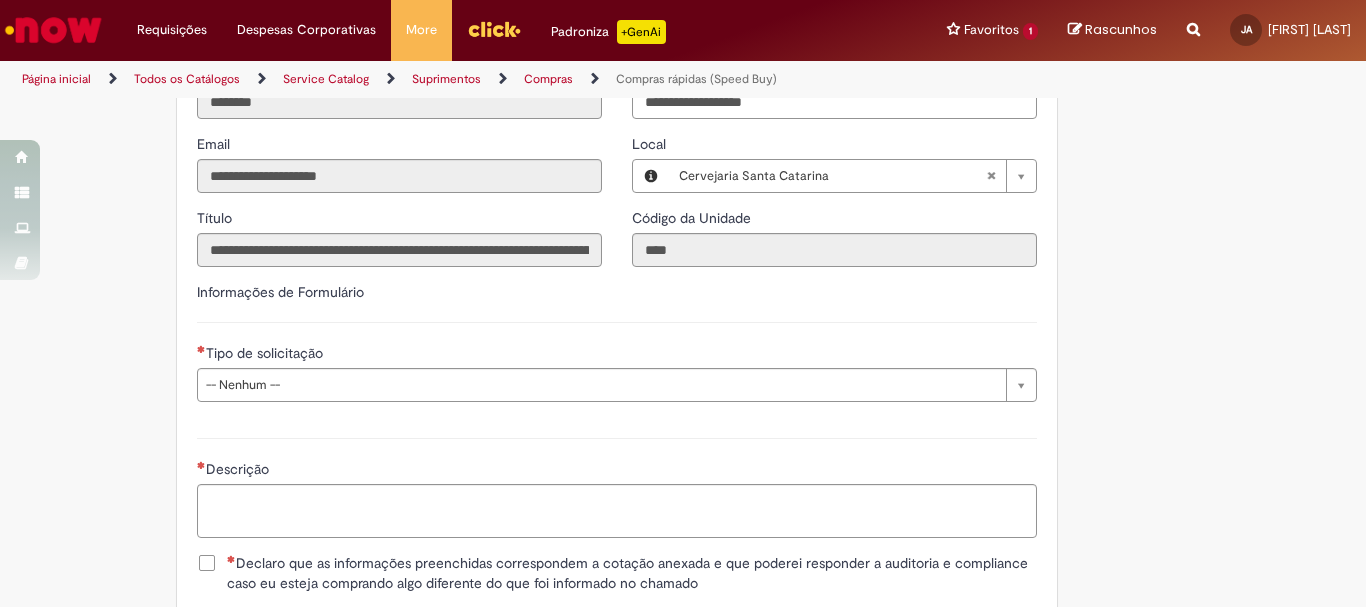 scroll, scrollTop: 2900, scrollLeft: 0, axis: vertical 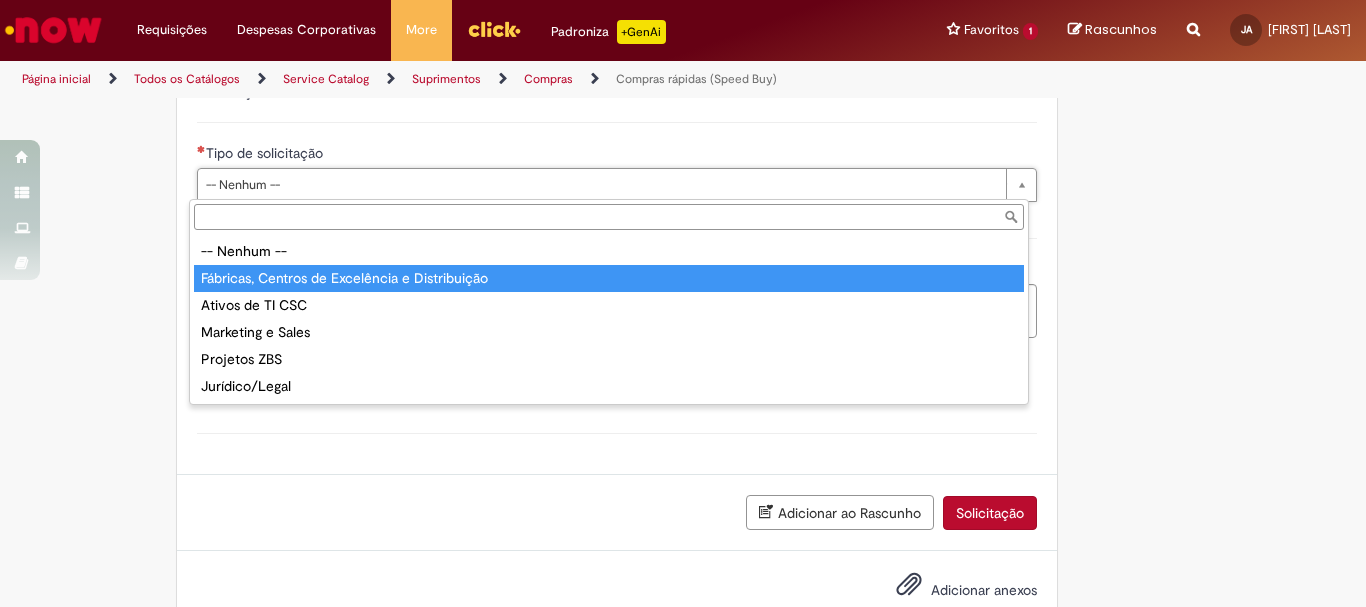 type on "**********" 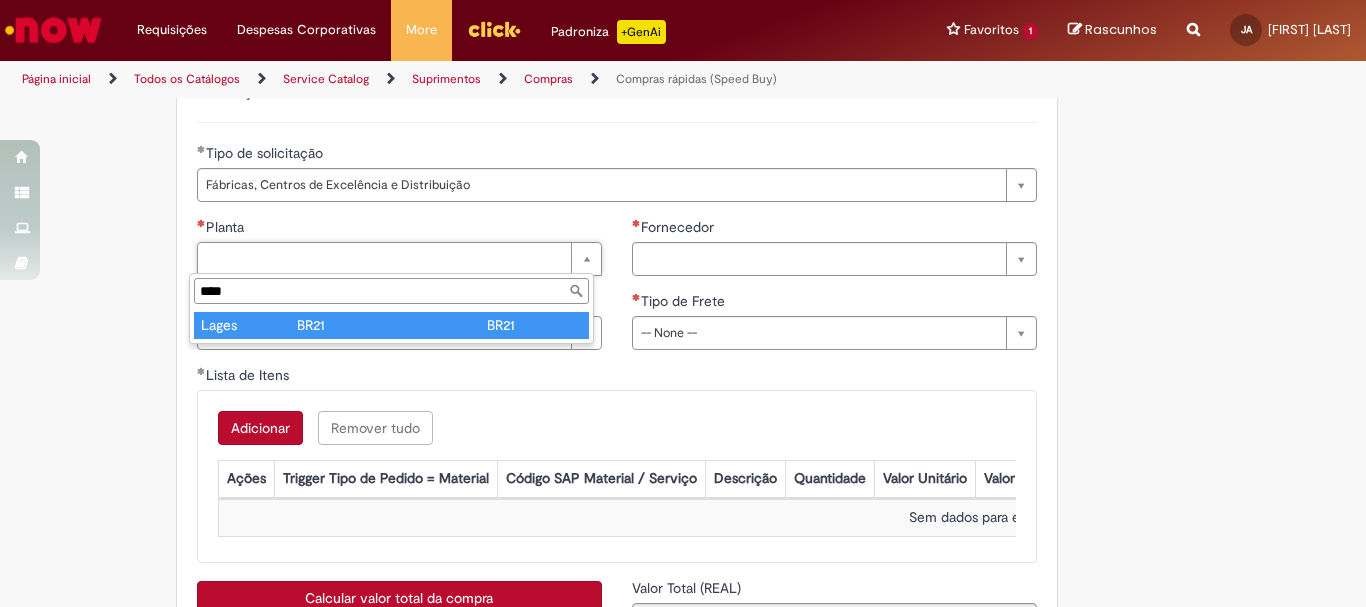 type on "****" 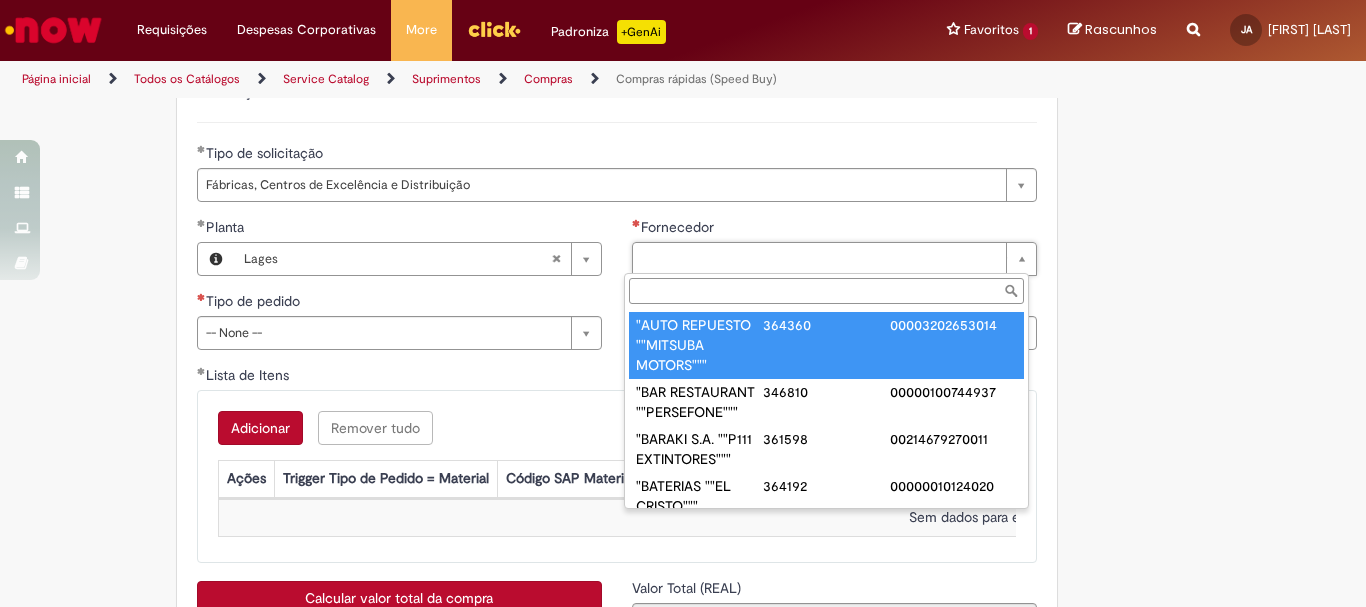 paste on "**********" 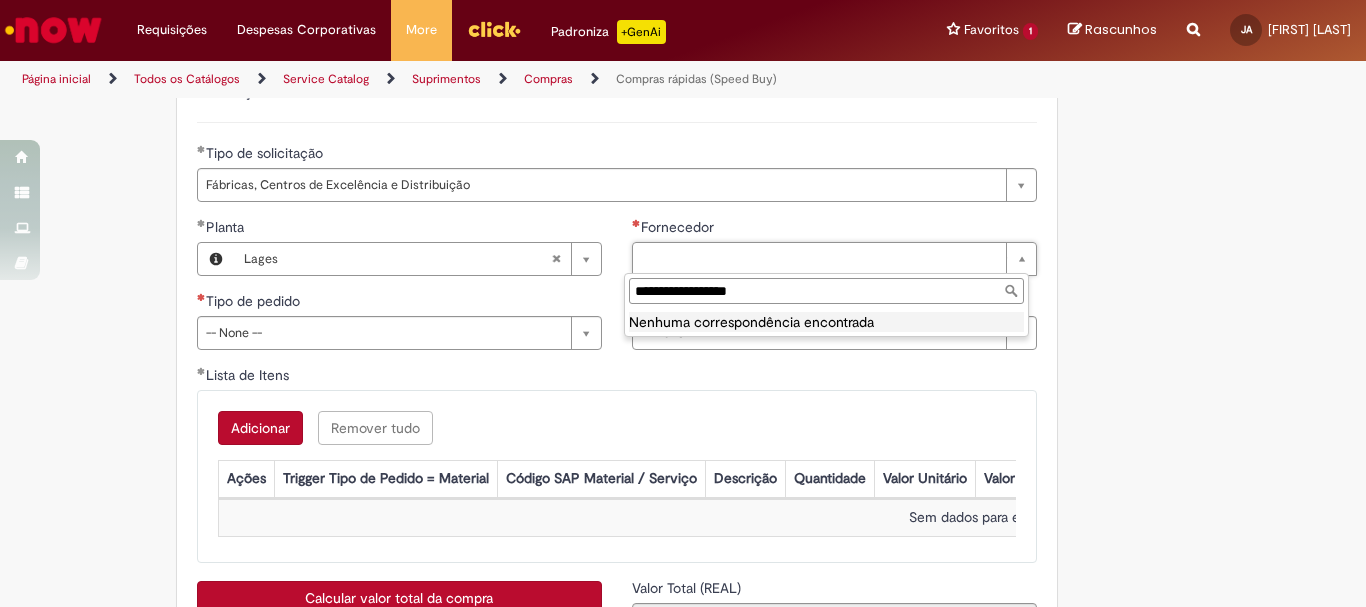 click on "**********" at bounding box center (826, 291) 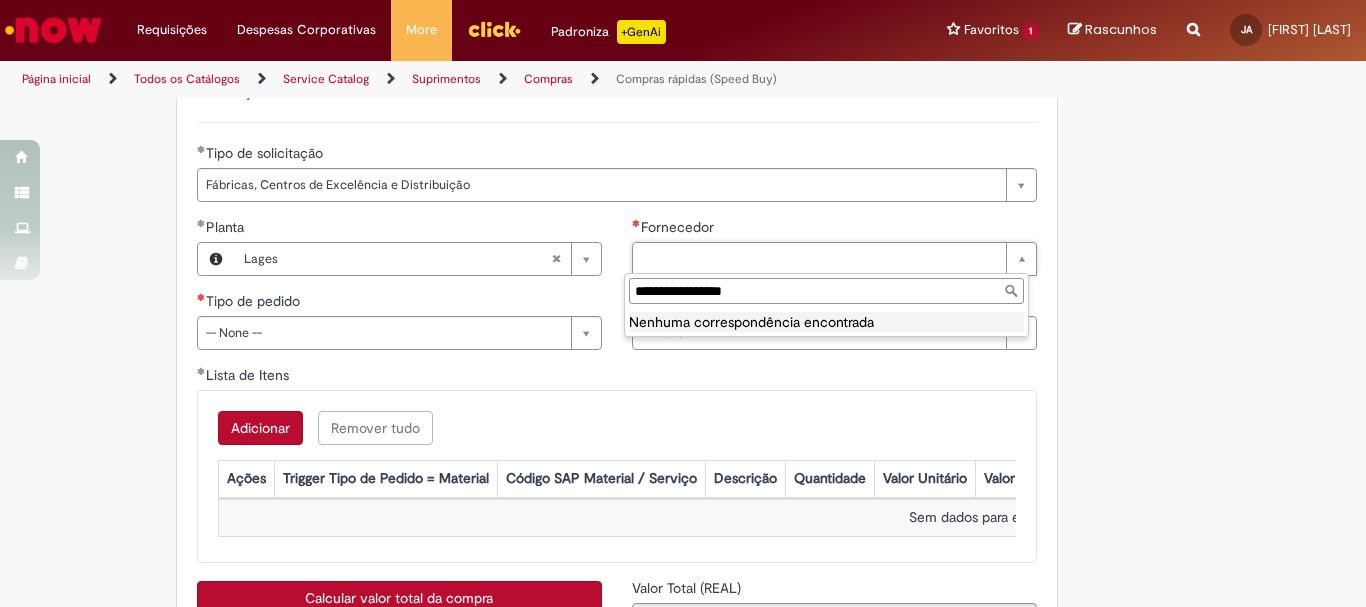 click on "**********" at bounding box center [826, 291] 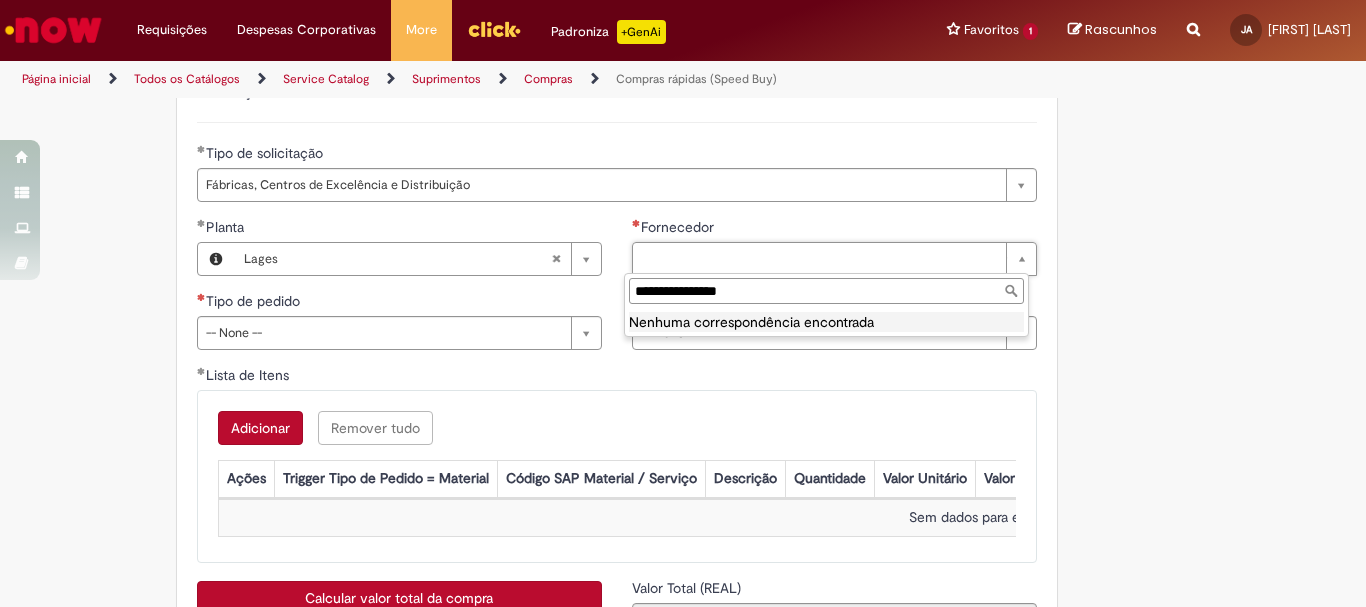 click on "**********" at bounding box center [826, 291] 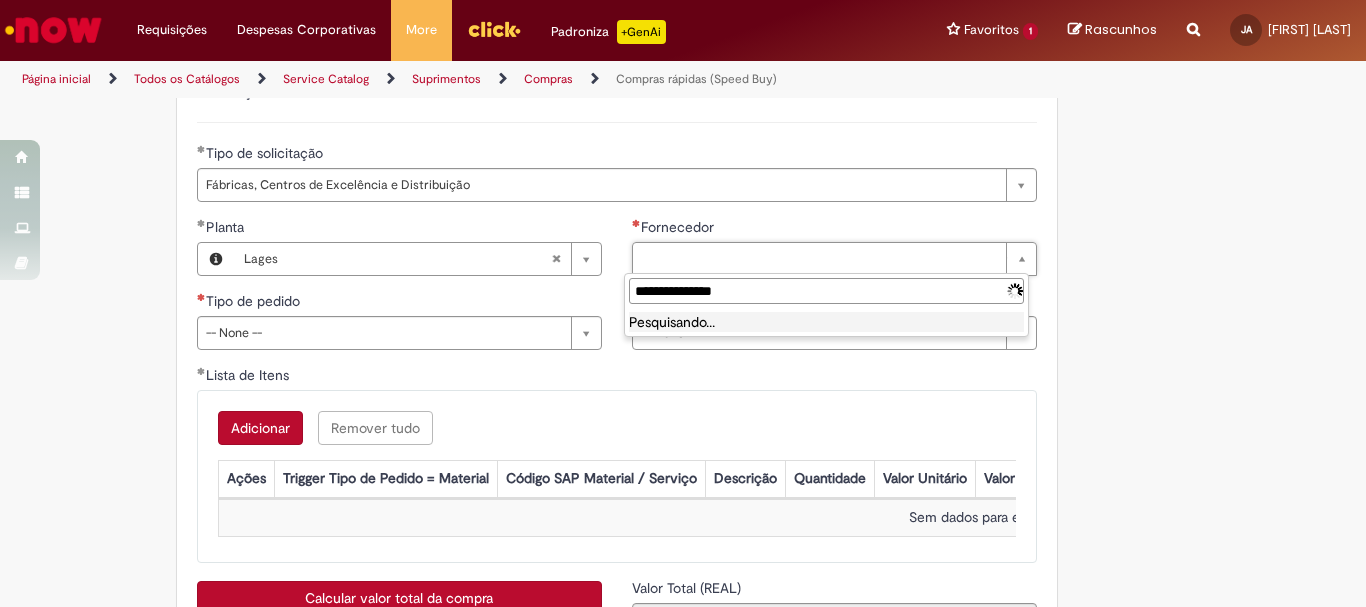 click on "**********" at bounding box center [826, 291] 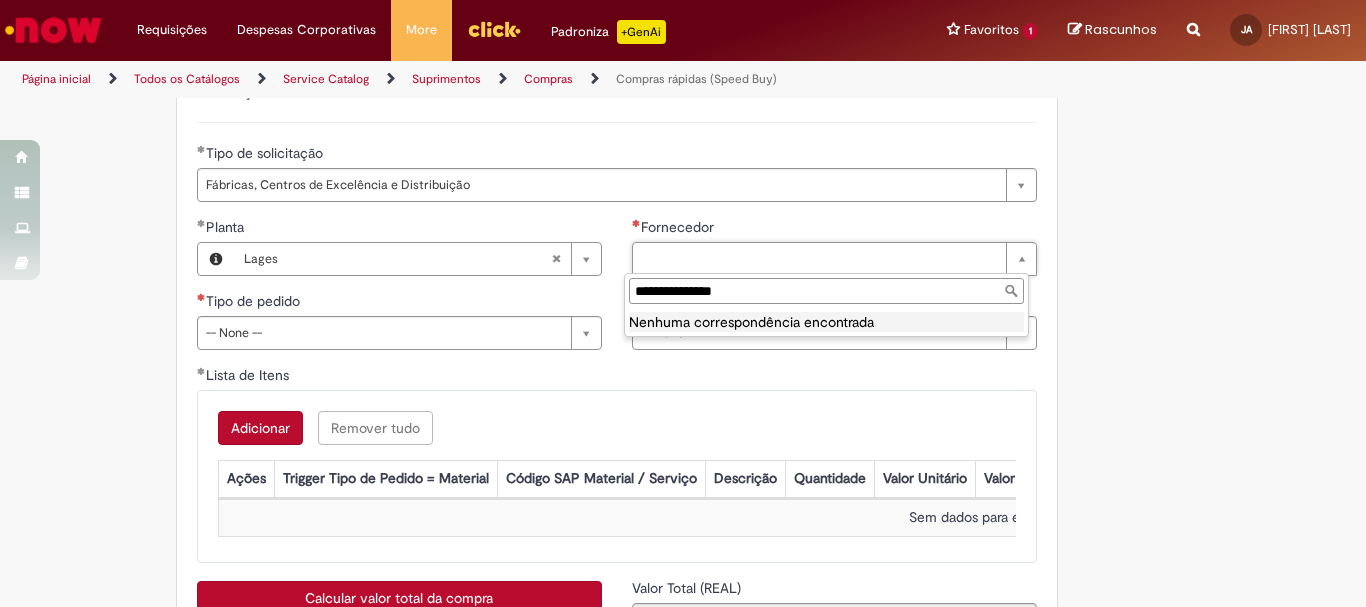 click on "**********" at bounding box center (826, 291) 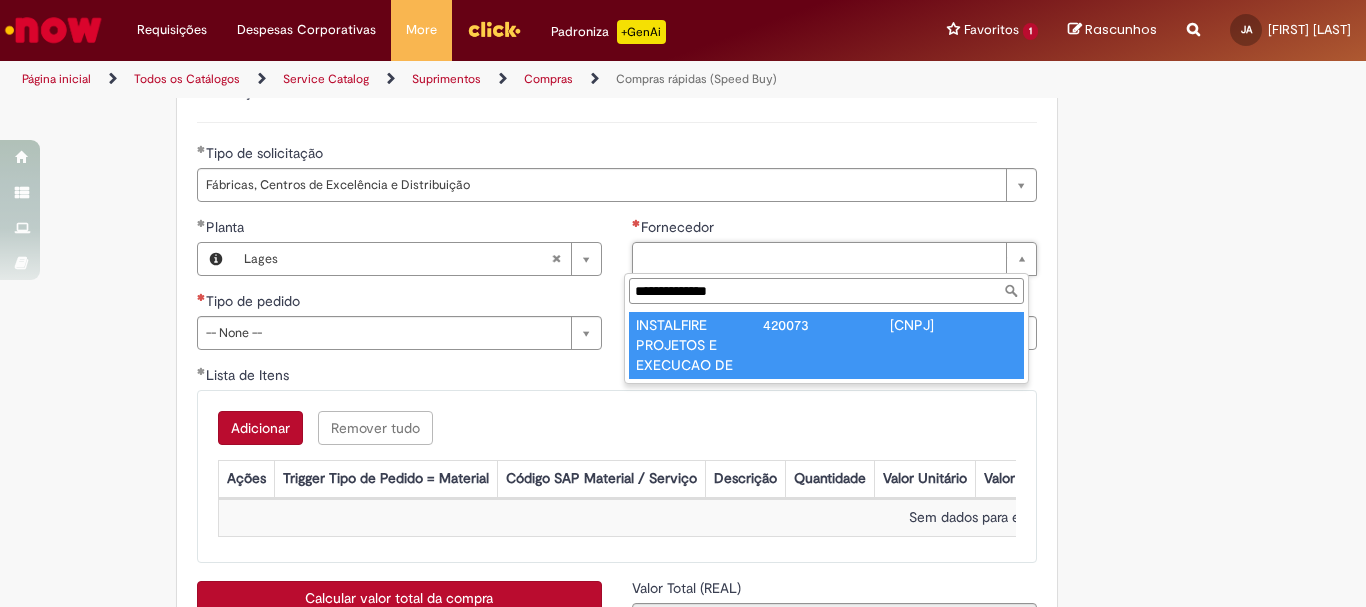 type on "**********" 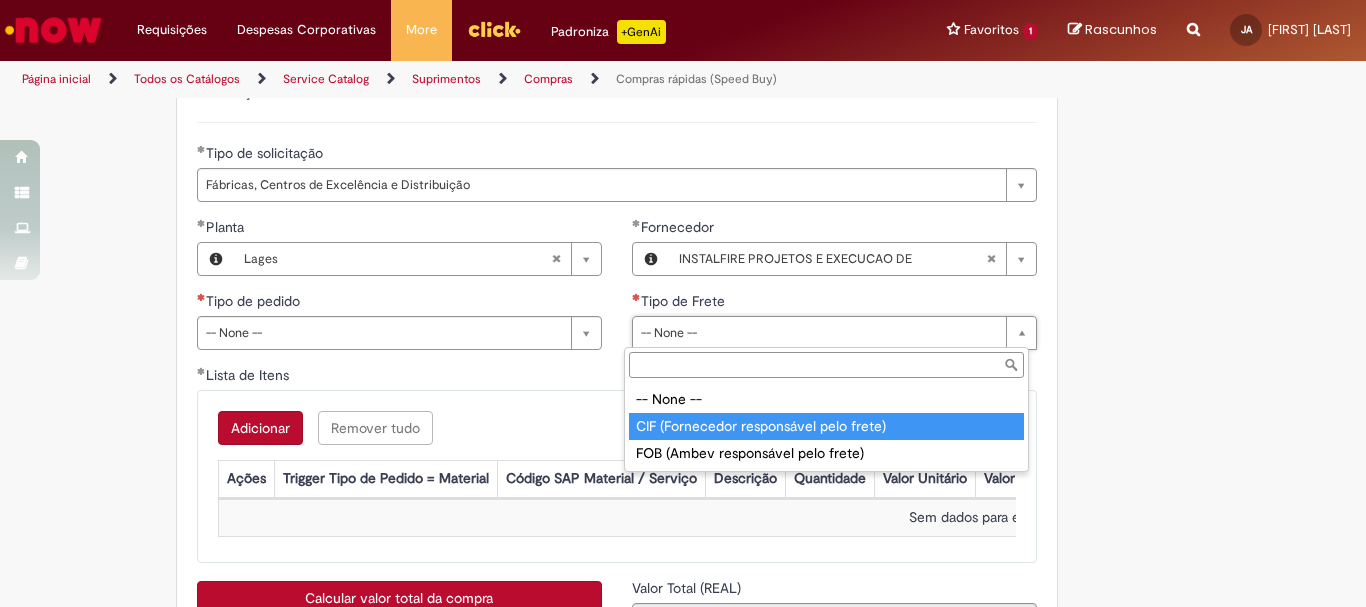 type on "**********" 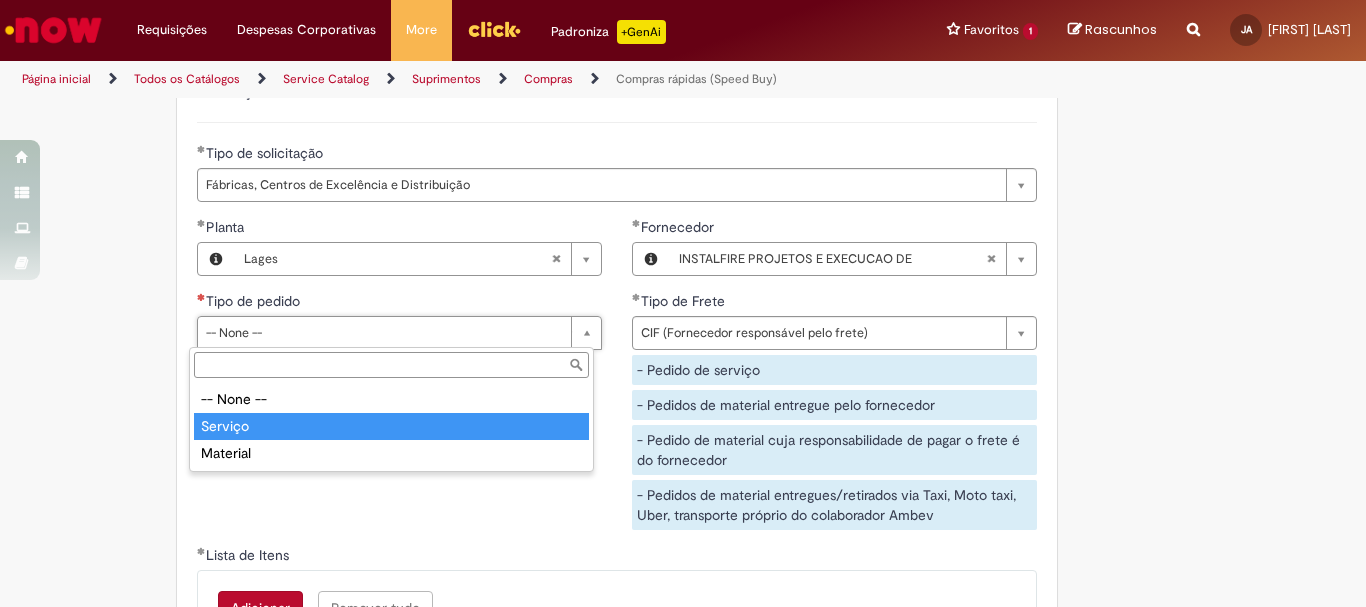 type on "*******" 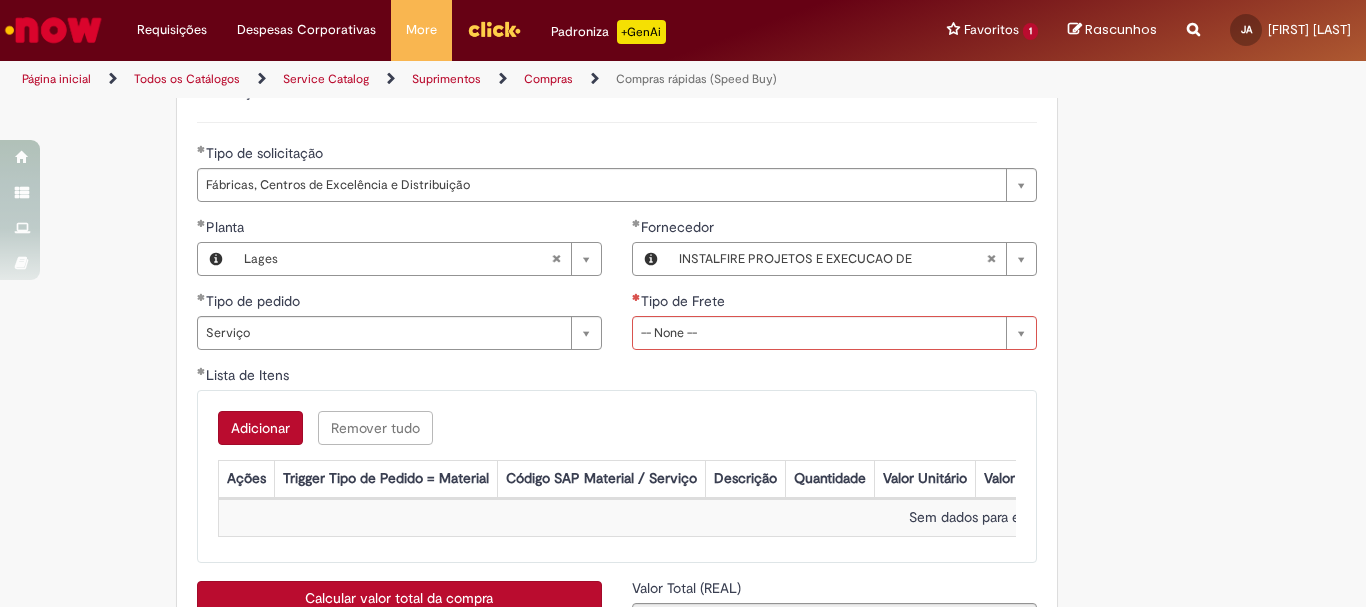 click on "Adicionar Remover tudo Lista de Itens Ações Trigger Tipo de Pedido = Material Código SAP Material / Serviço Descrição Quantidade Valor Unitário Valor Total Moeda Origem do Material Código NCM Conta contábil Método de Pagamento Ordem de Serviço Sem dados para exibir" at bounding box center [617, 476] 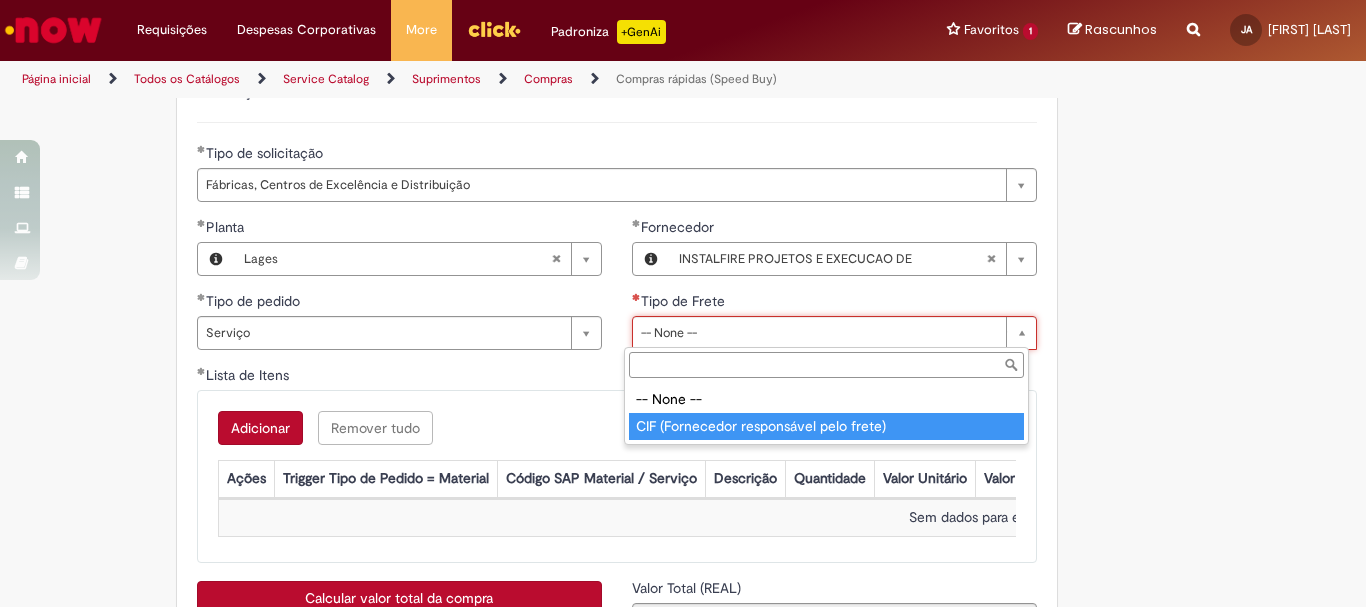 type on "**********" 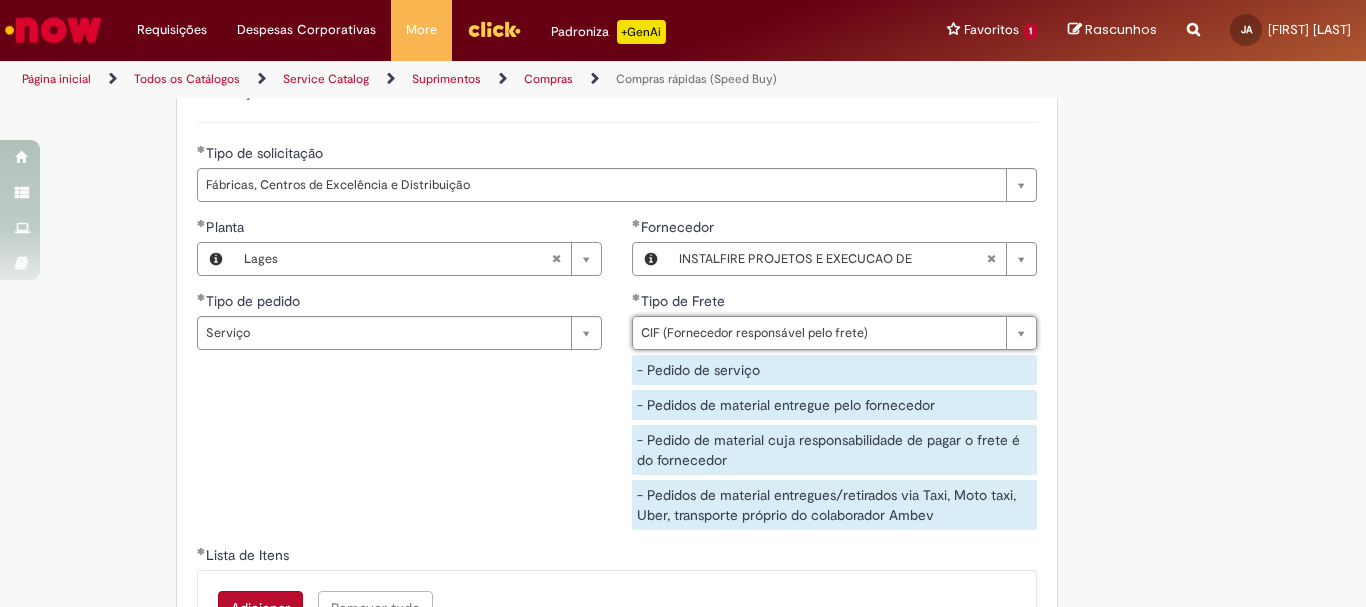 click on "Planta Lages Nome do Projeto Informações completas do fornecedor Tipo de pedido Serviço Moeda BRL - Brazilian Real Moeda Motivo da Solicitação -- Nenhum -- Motivo da Solicitação Número NF" at bounding box center [617, 381] 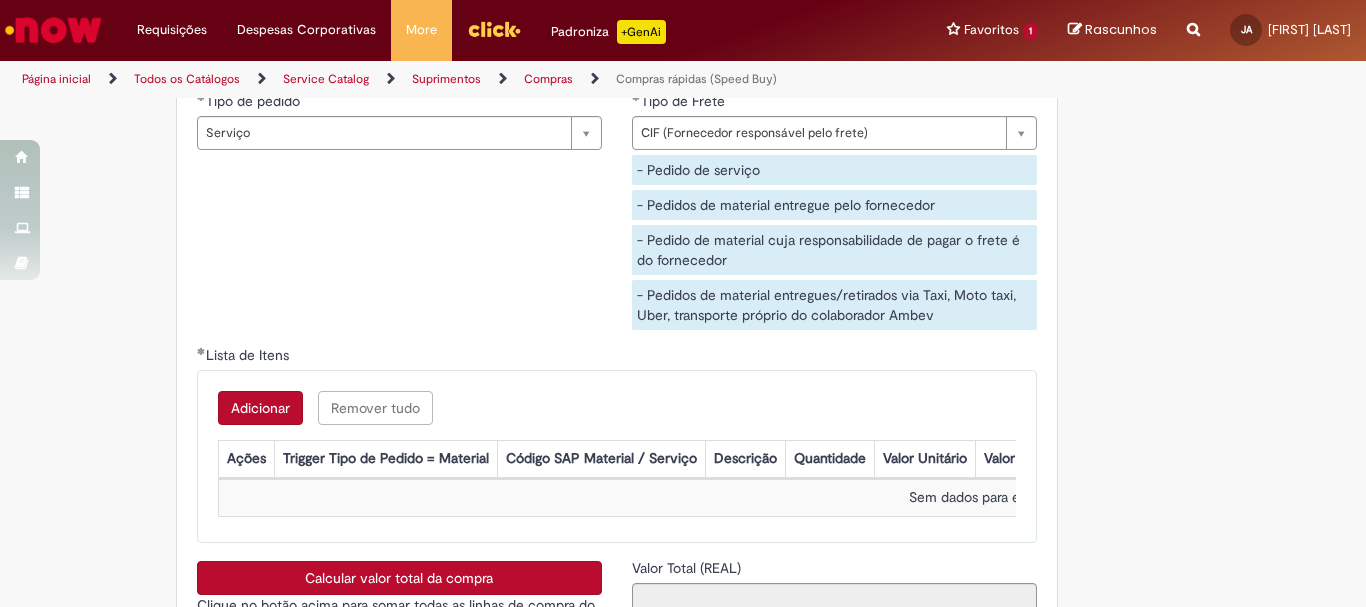 scroll, scrollTop: 3300, scrollLeft: 0, axis: vertical 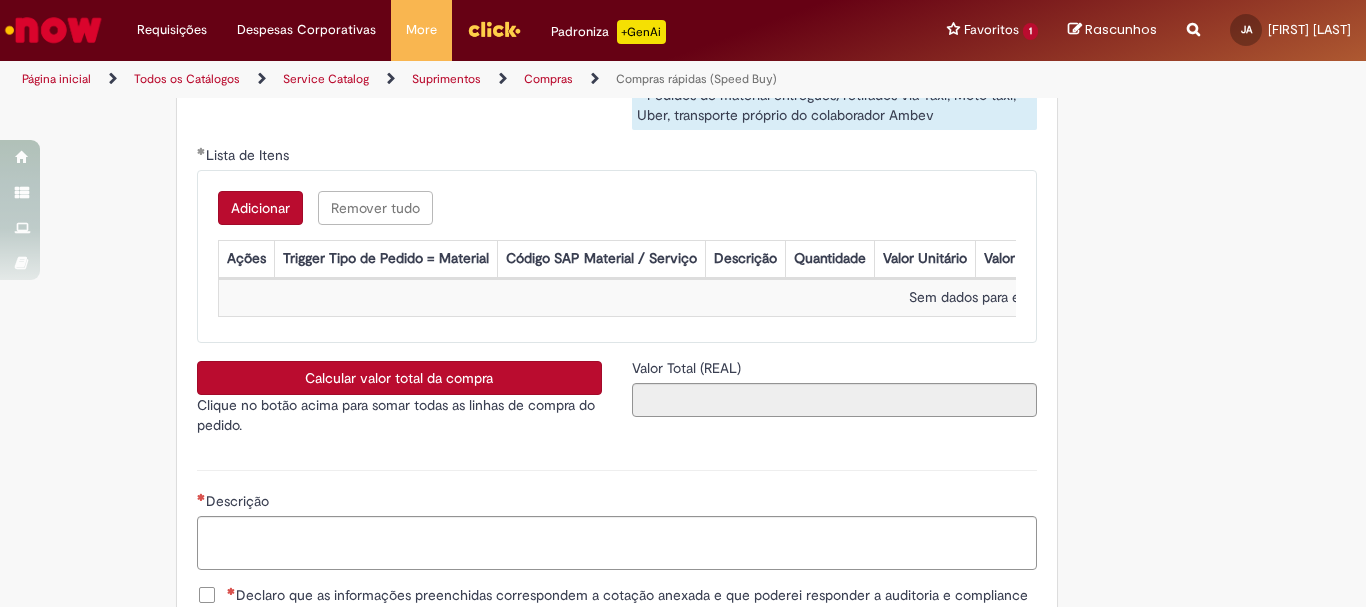 click on "Adicionar" at bounding box center (260, 208) 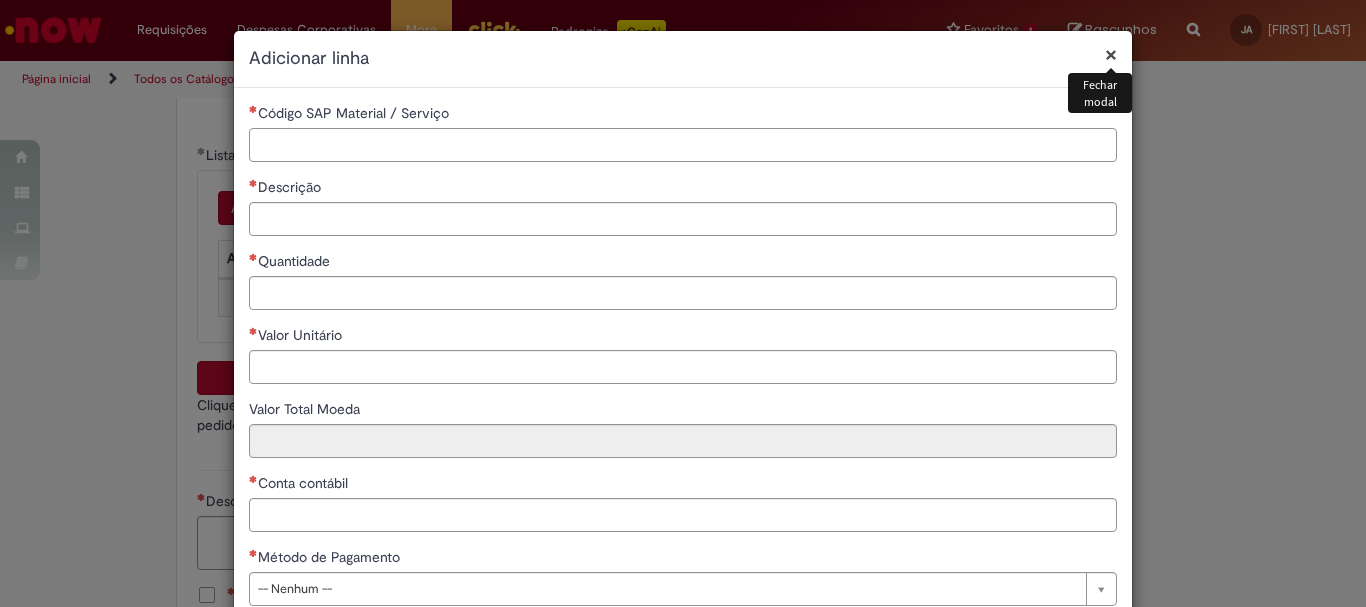 click on "Código SAP Material / Serviço" at bounding box center (683, 145) 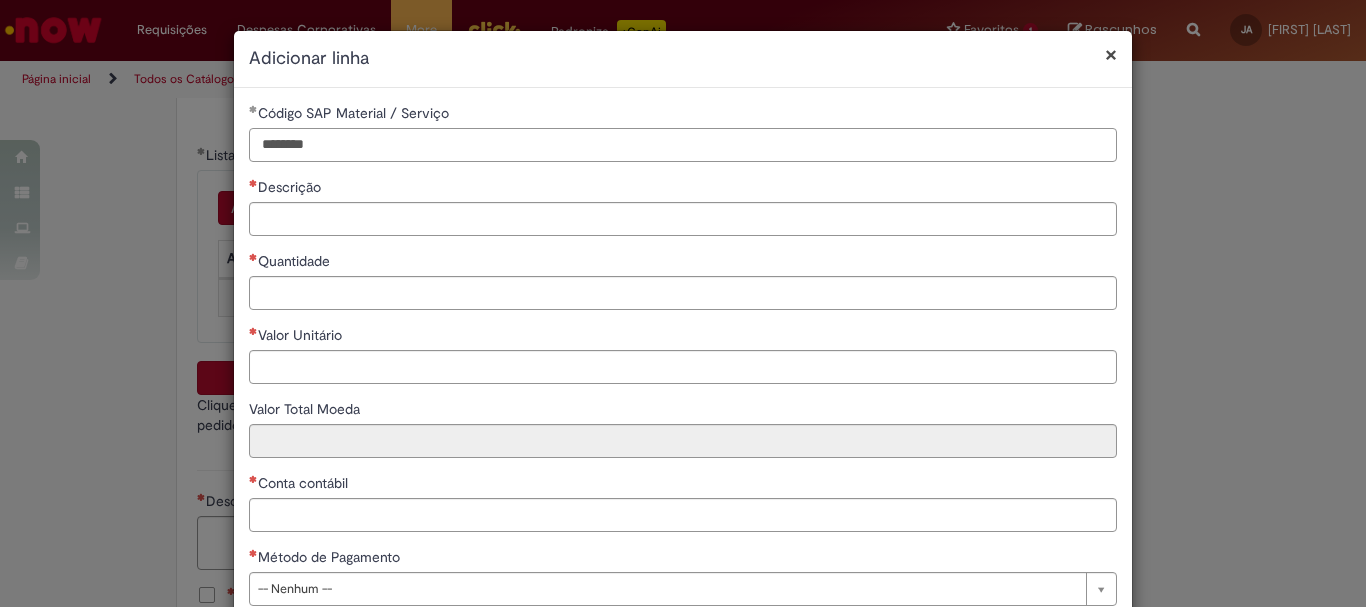 type on "********" 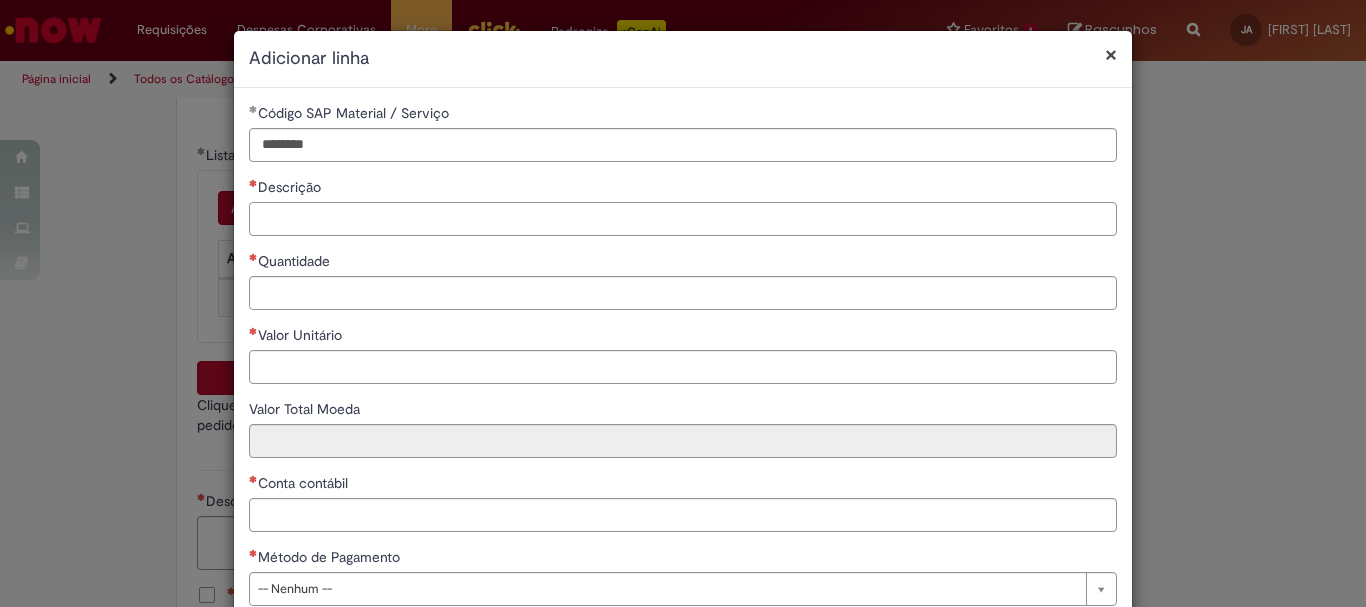 click on "Descrição" at bounding box center [683, 219] 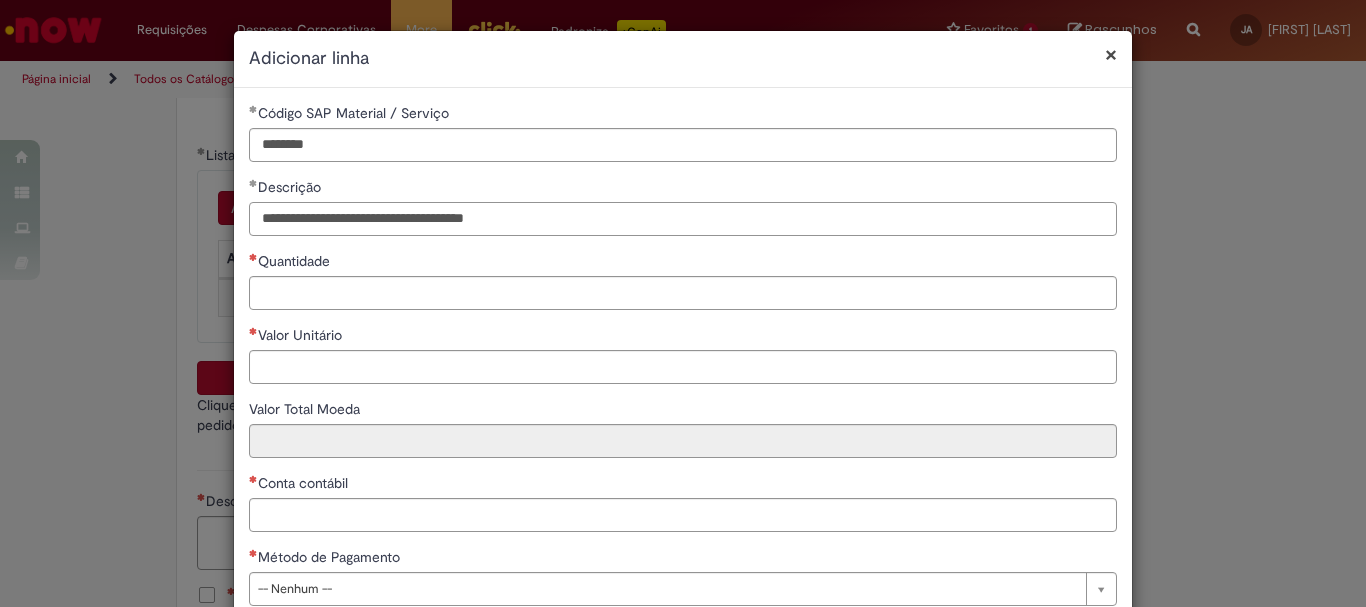 type on "**********" 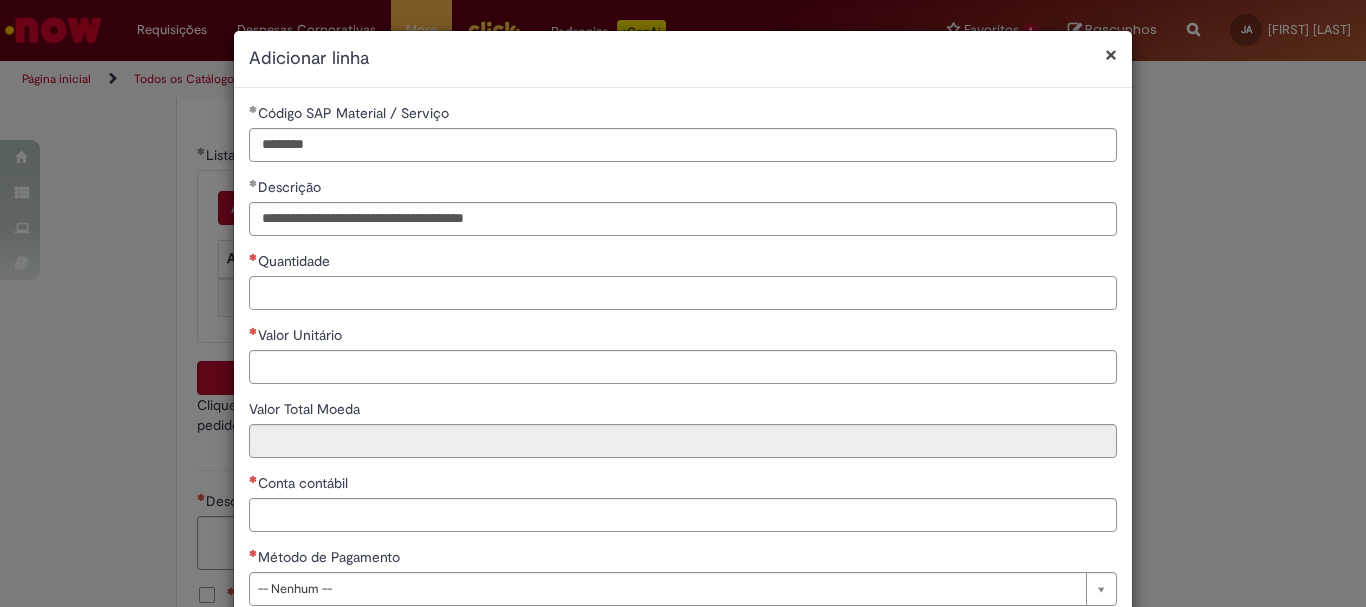 click on "Quantidade" at bounding box center [683, 293] 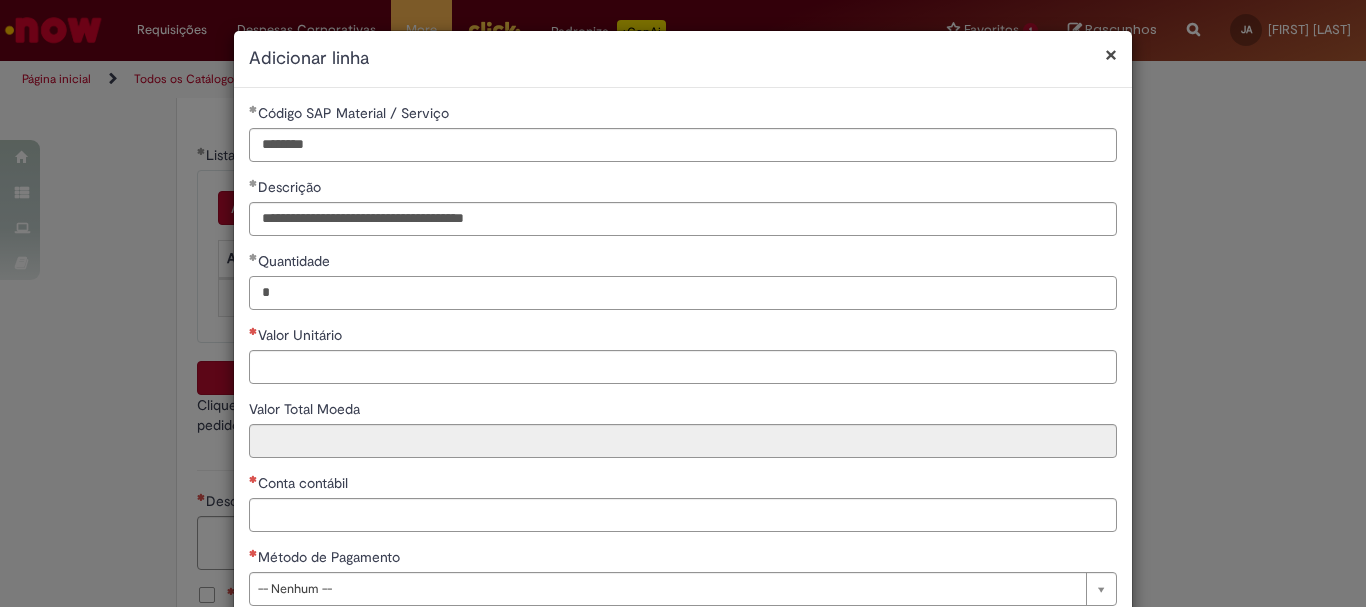 type on "*" 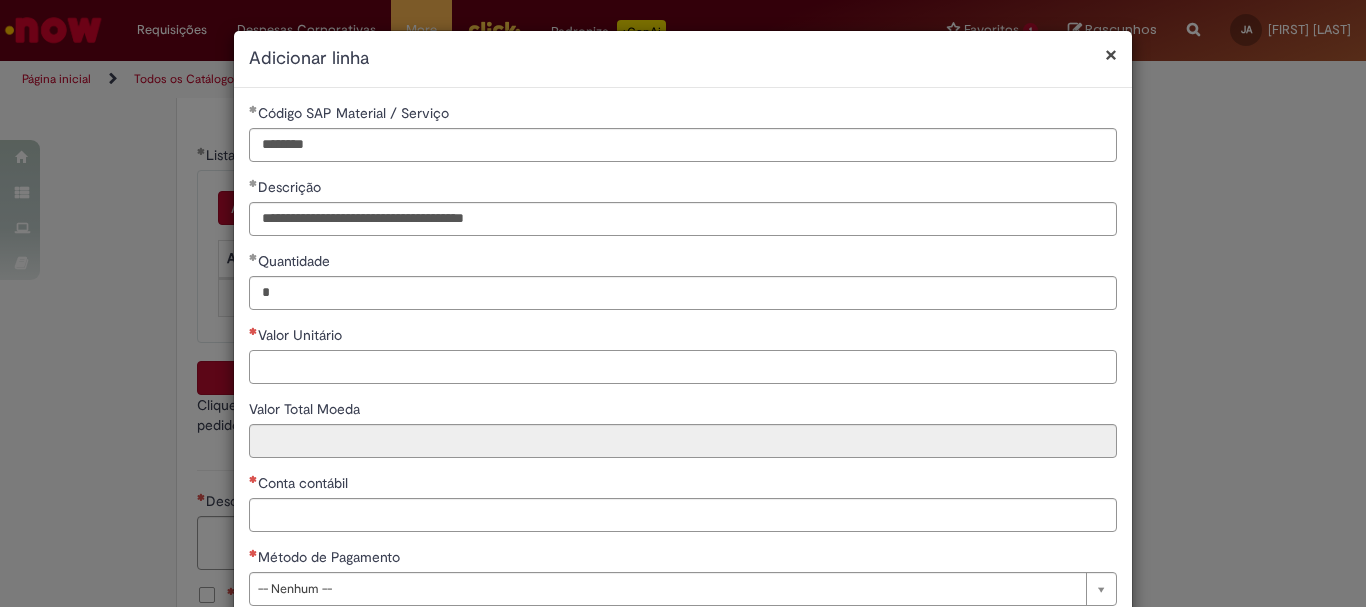 click on "Valor Unitário" at bounding box center (683, 367) 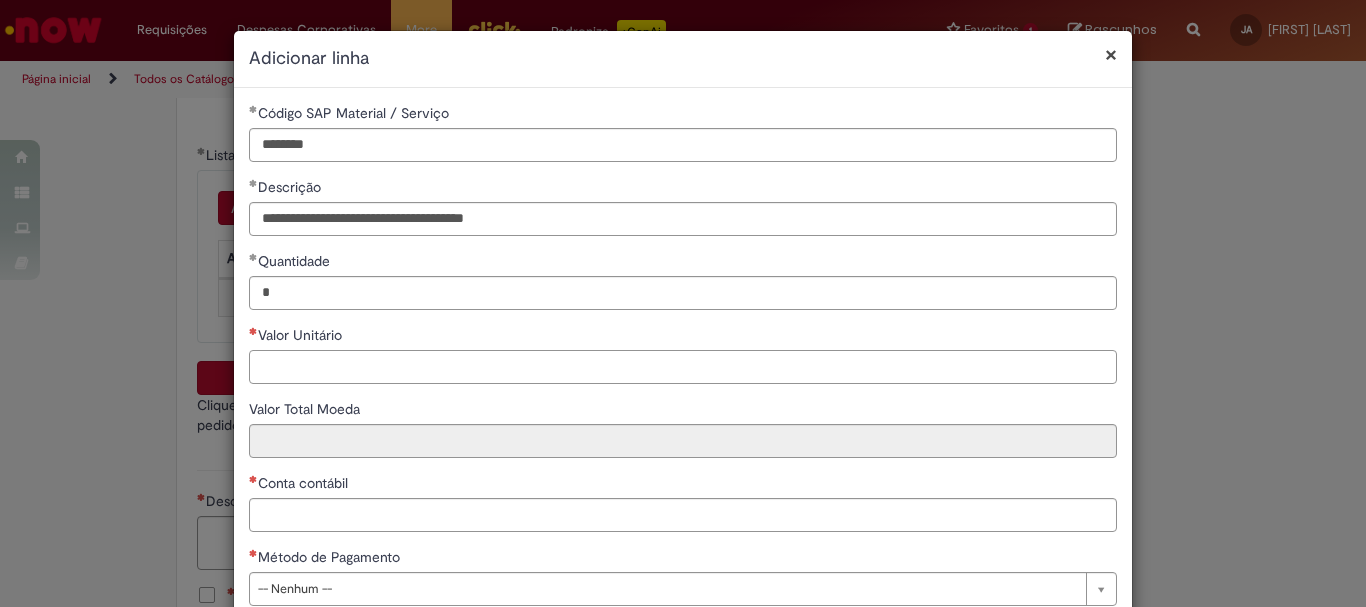 paste on "********" 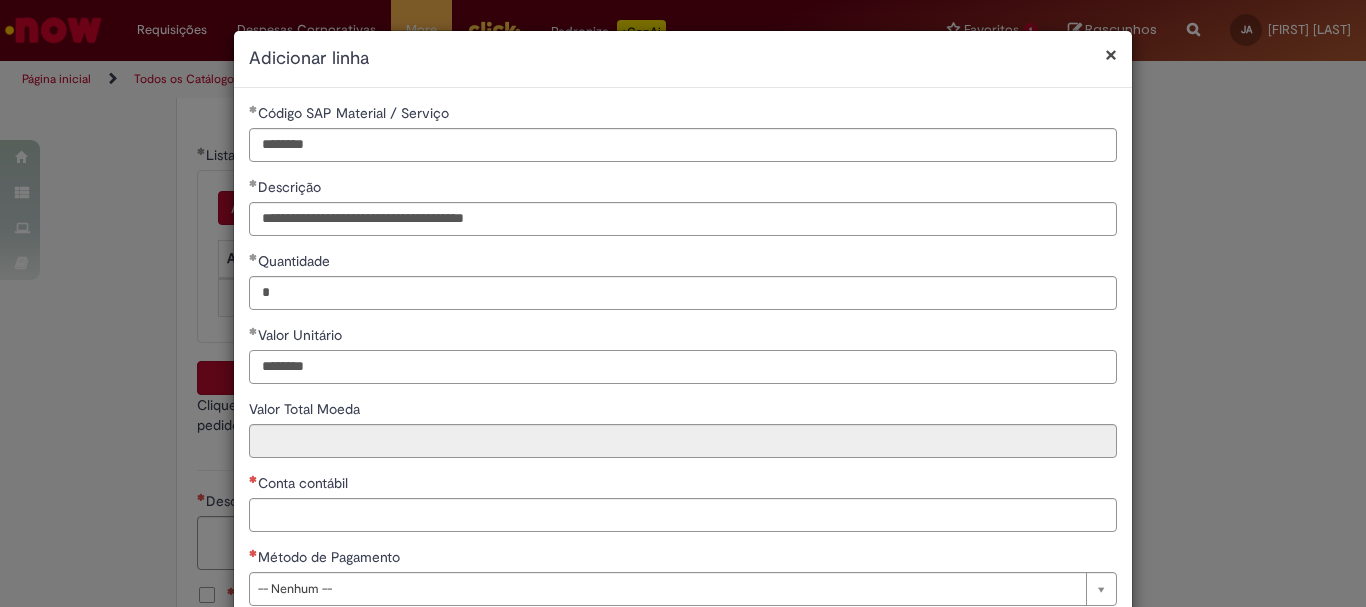 type on "********" 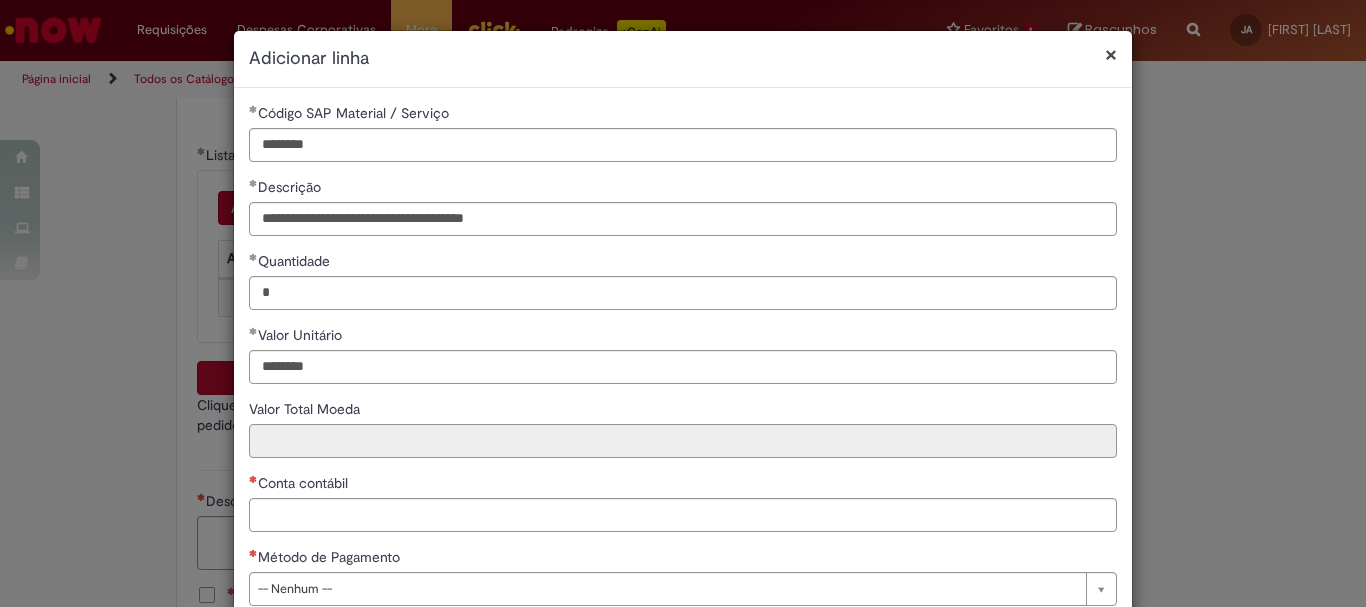 type on "********" 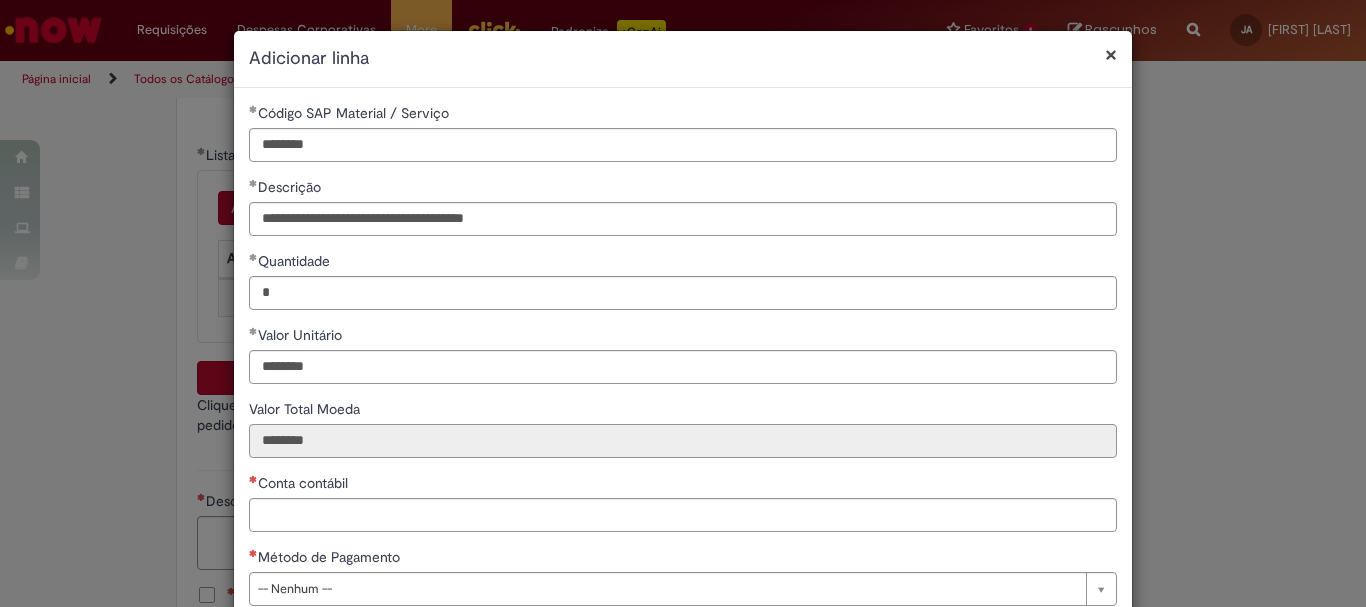 click on "********" at bounding box center [683, 441] 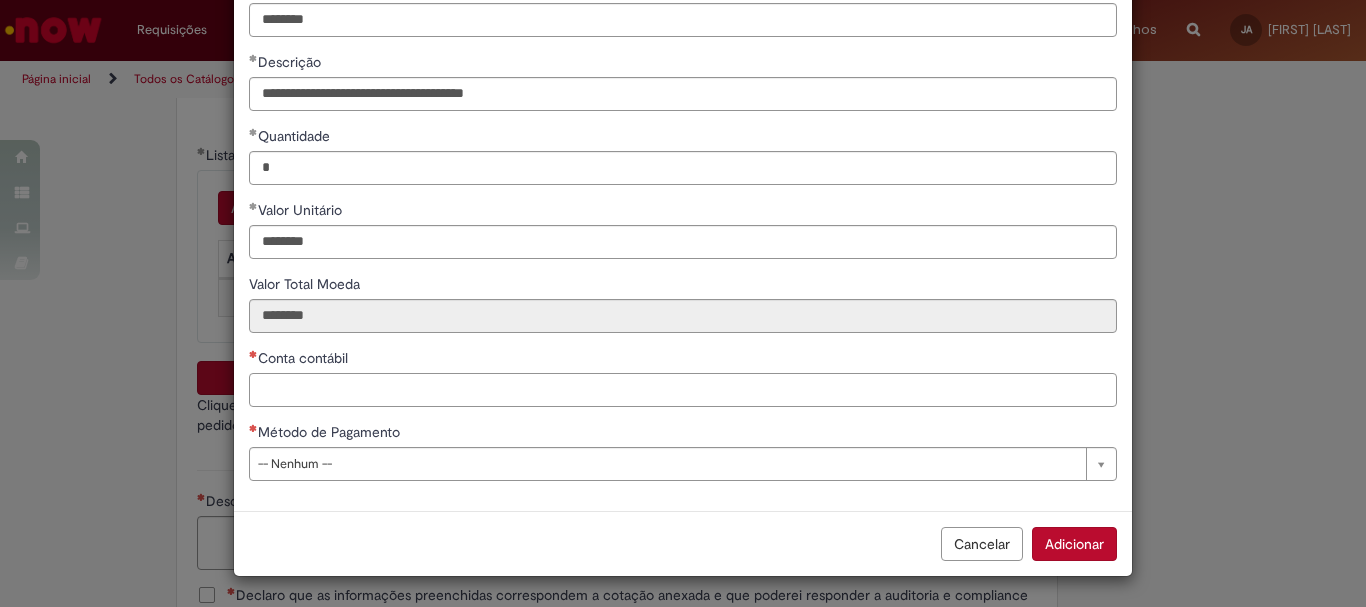click on "Conta contábil" at bounding box center (683, 390) 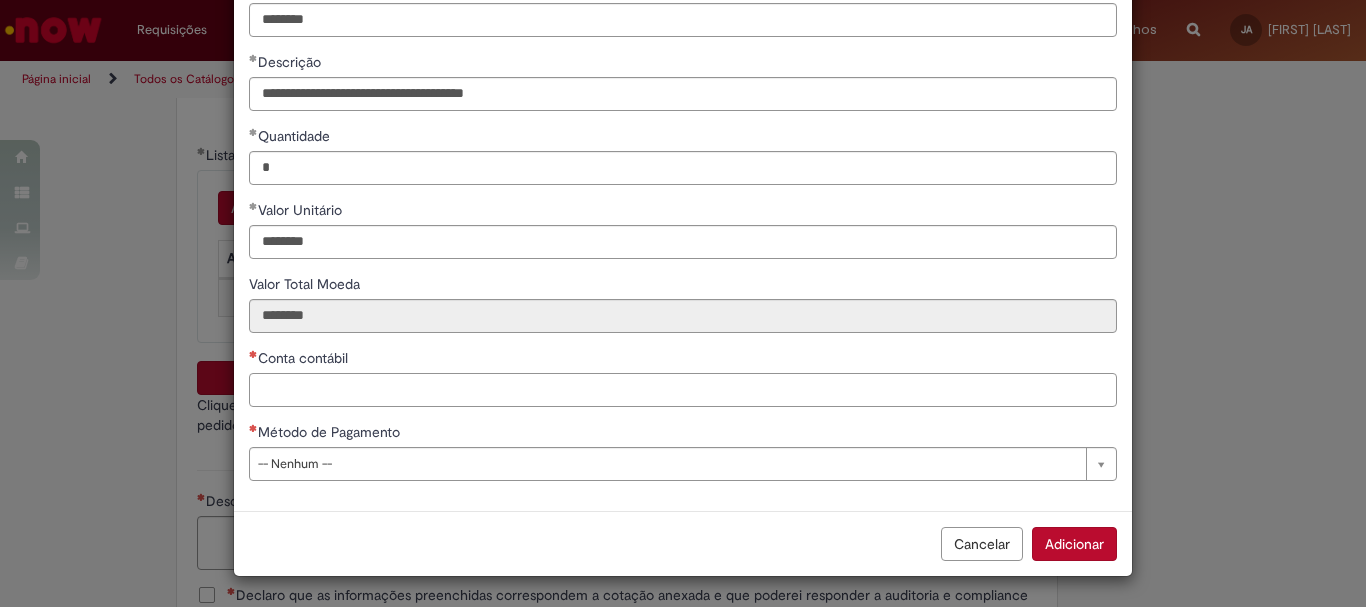 paste on "********" 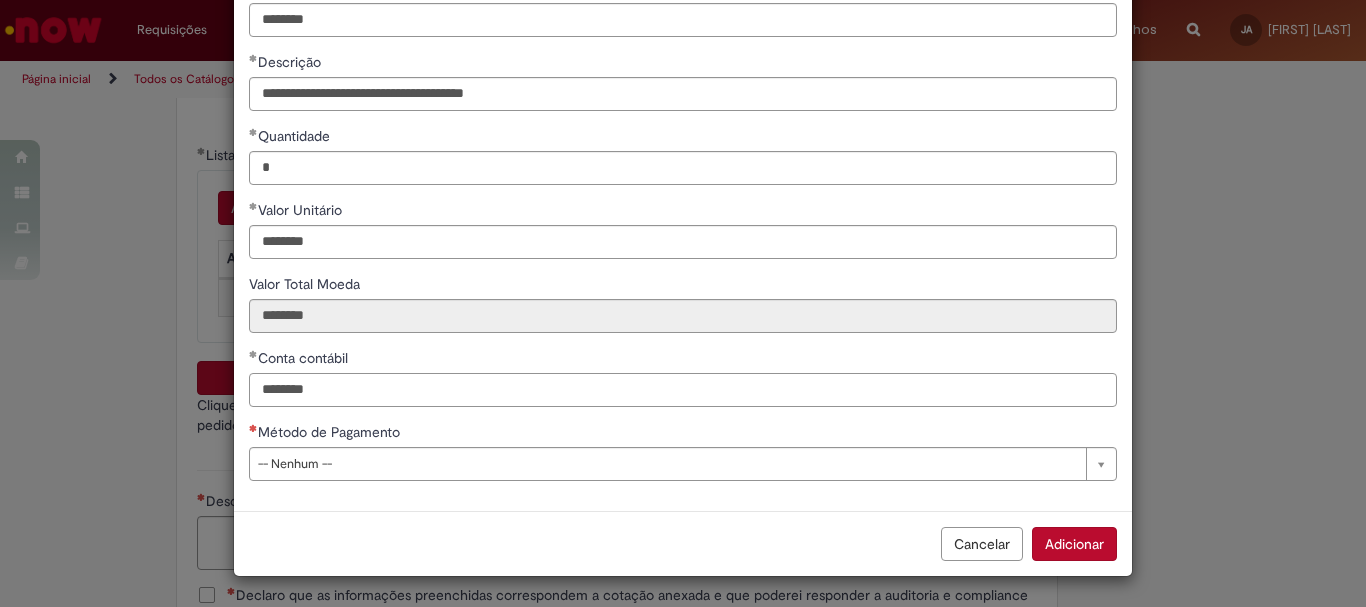 type on "********" 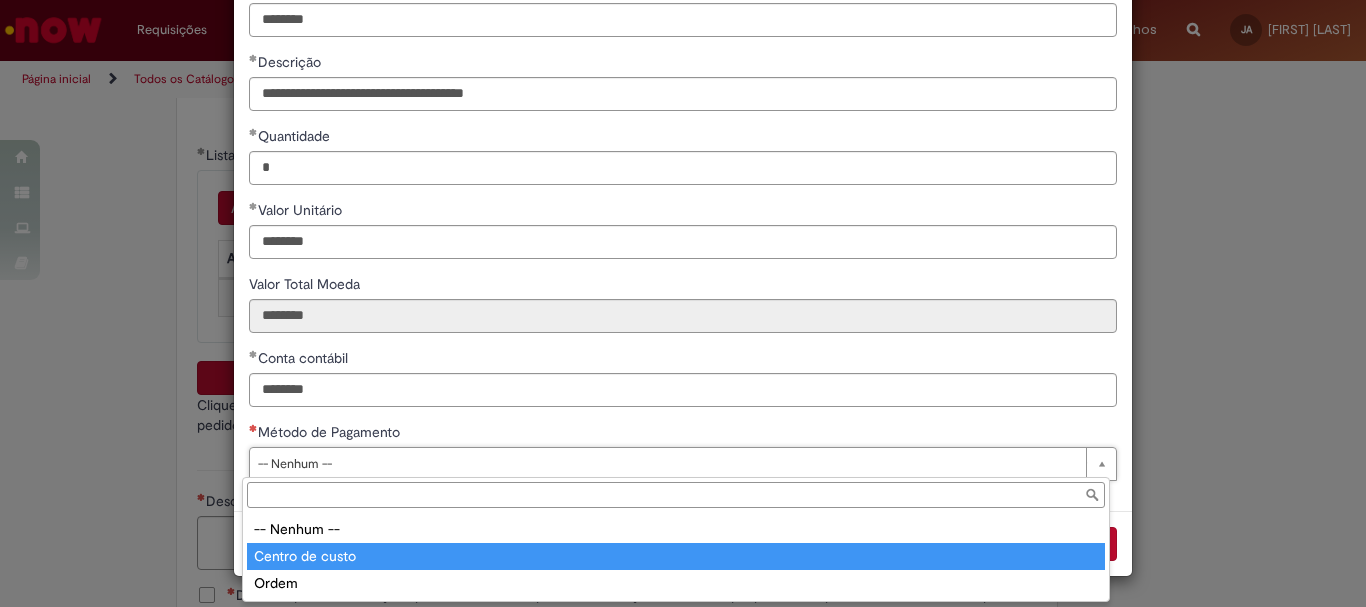 type on "**********" 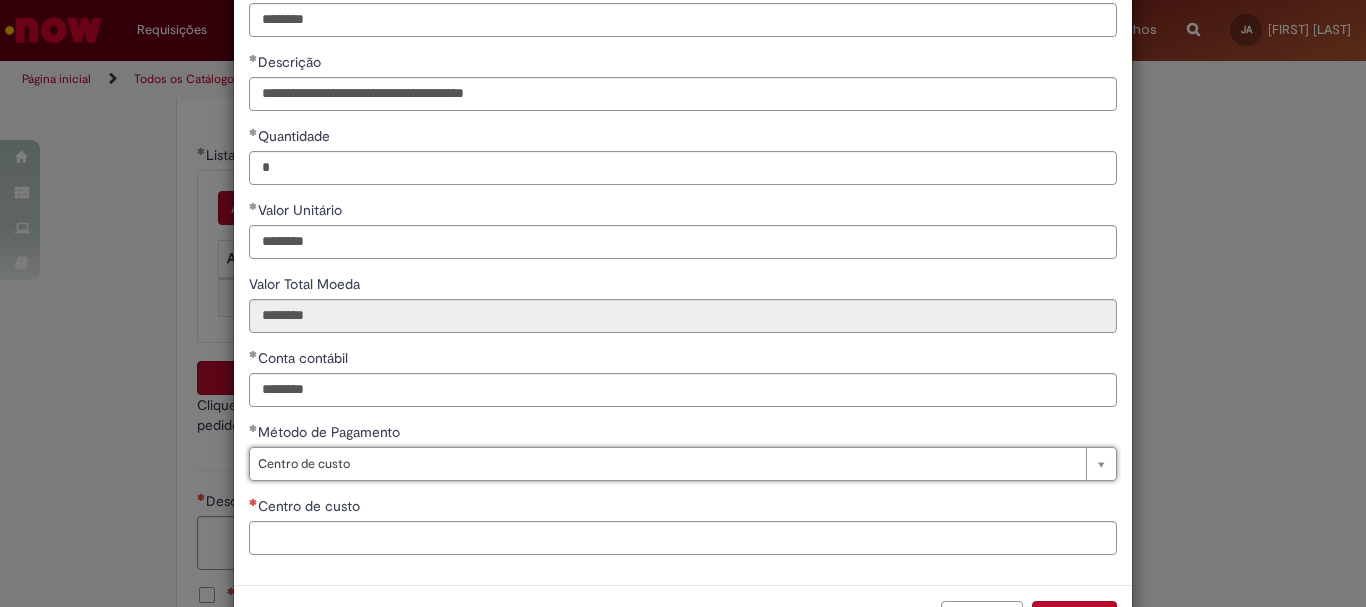 scroll, scrollTop: 199, scrollLeft: 0, axis: vertical 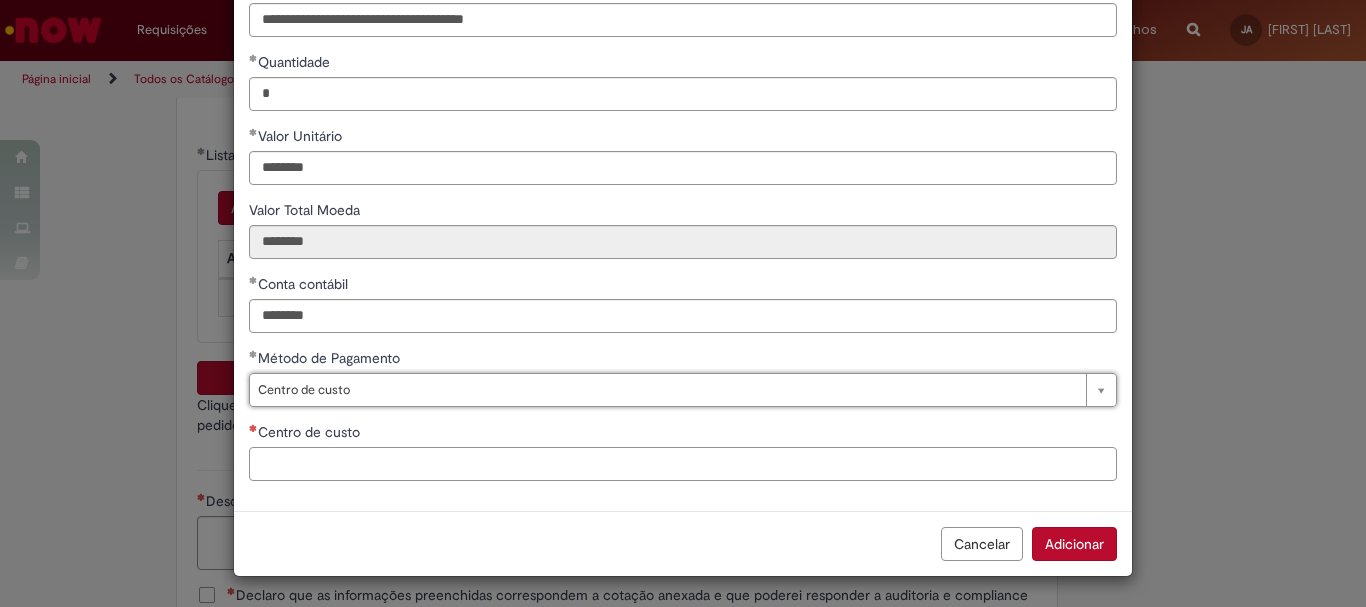 click on "Centro de custo" at bounding box center (683, 464) 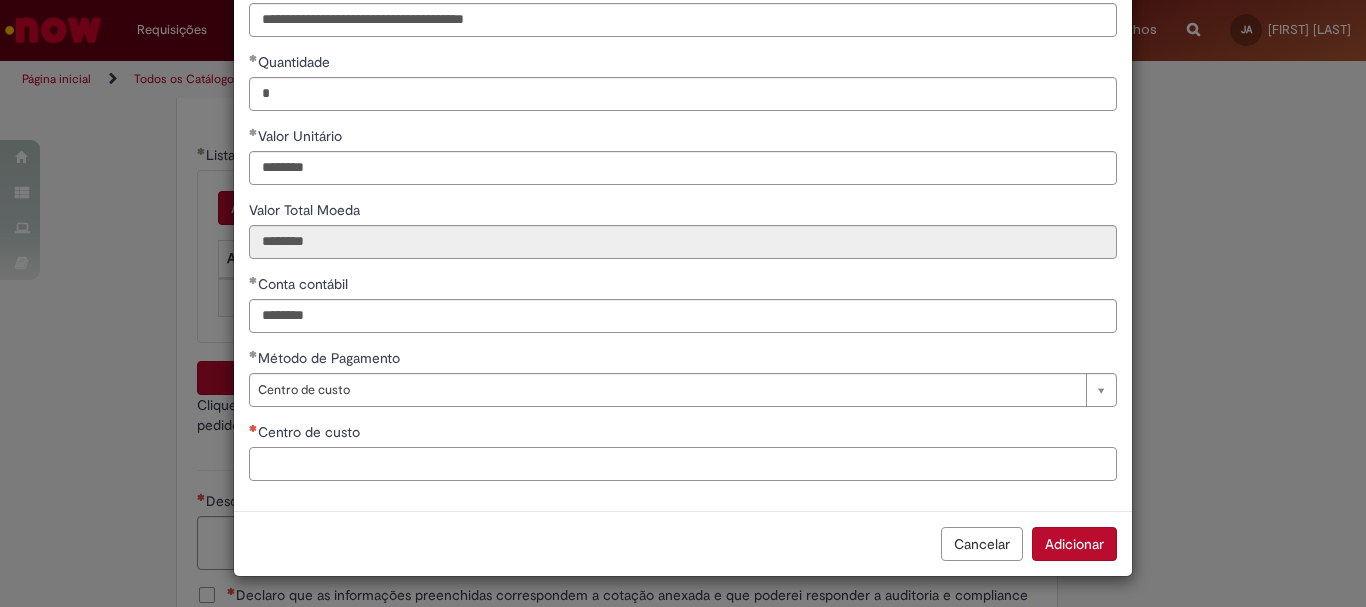 paste on "**********" 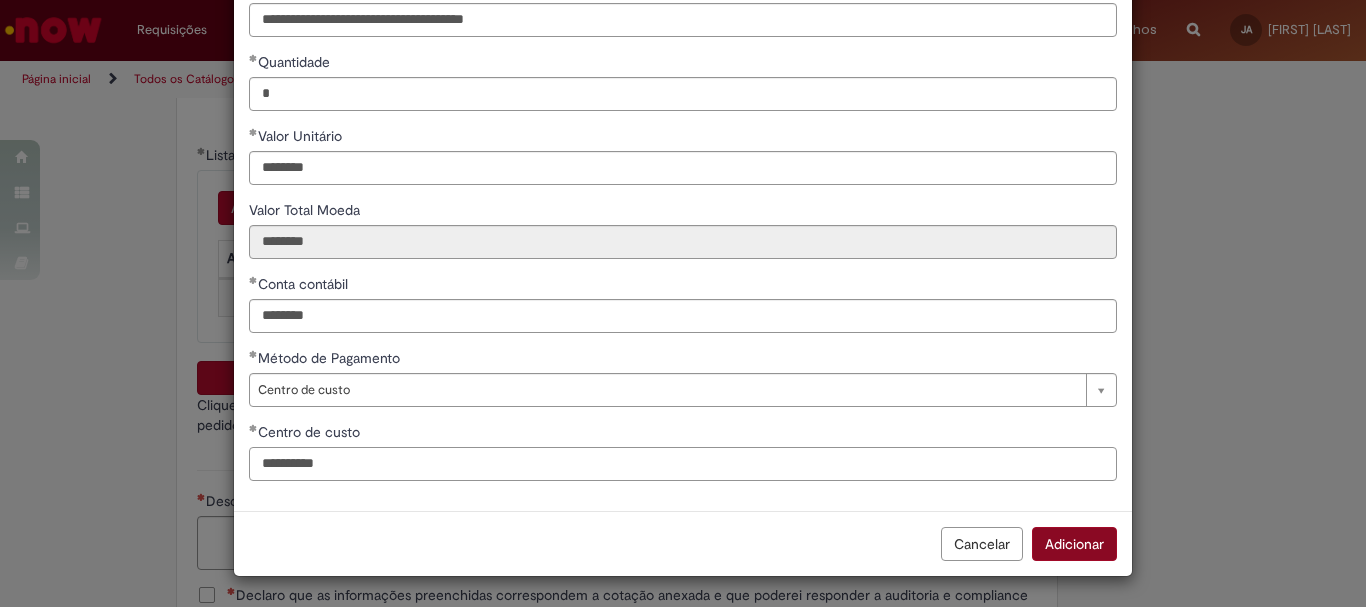 type on "**********" 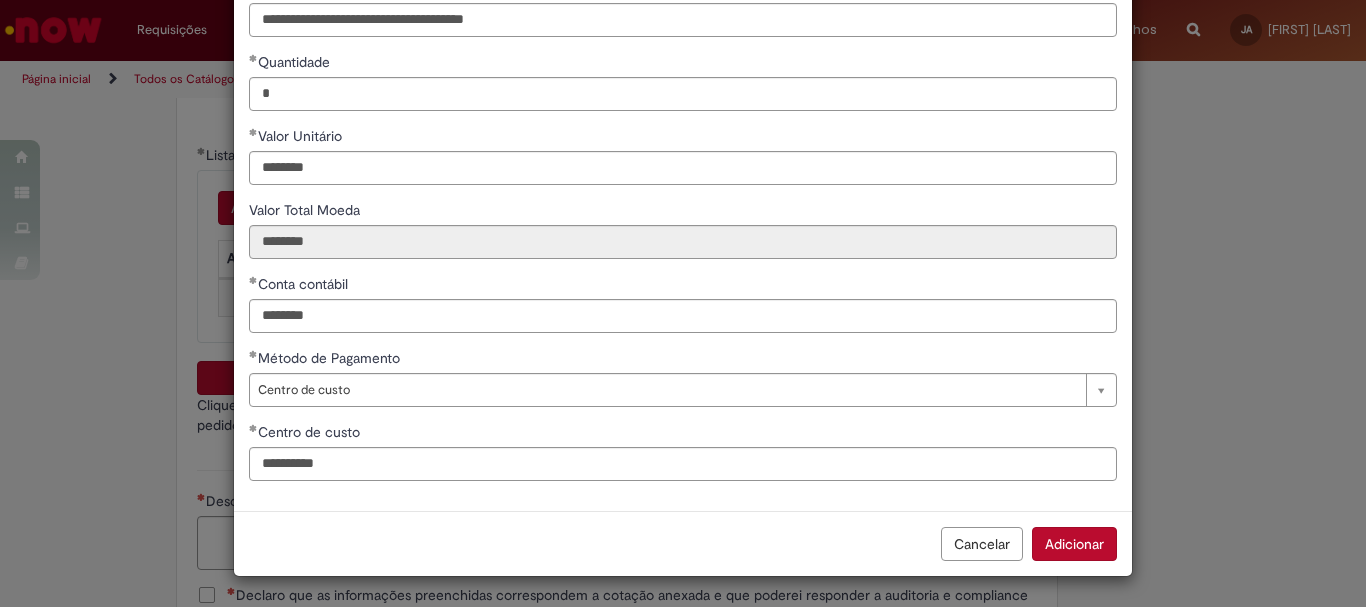 click on "Adicionar" at bounding box center [1074, 544] 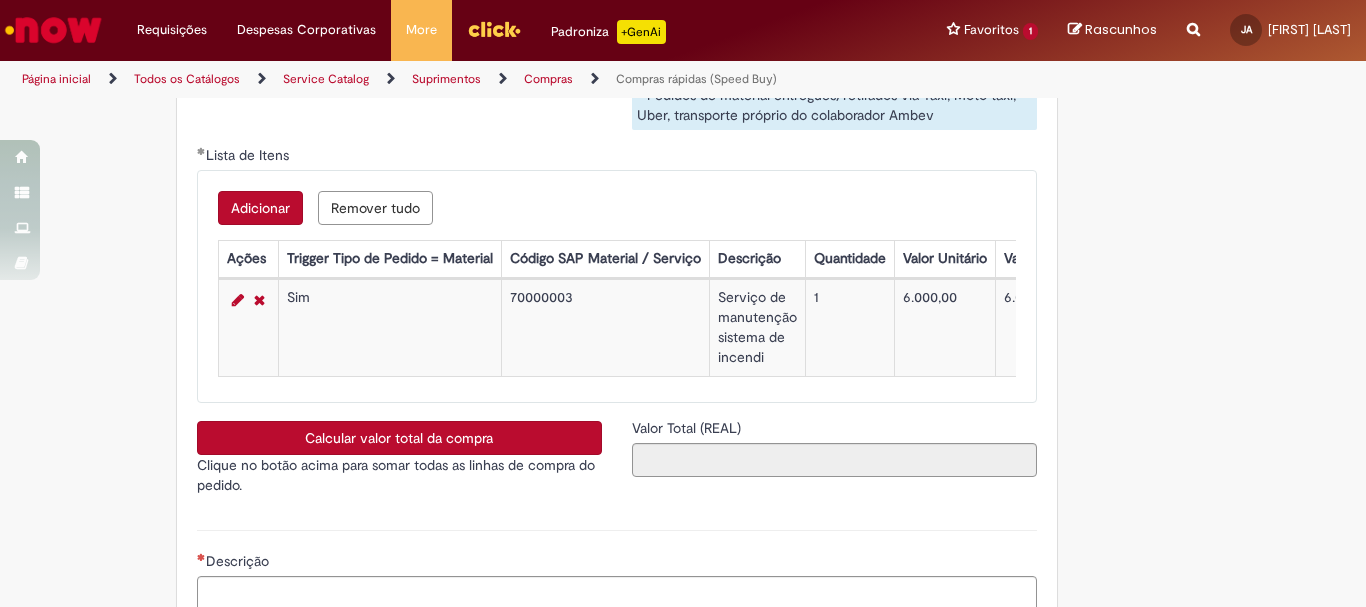 click on "Calcular valor total da compra" at bounding box center [399, 438] 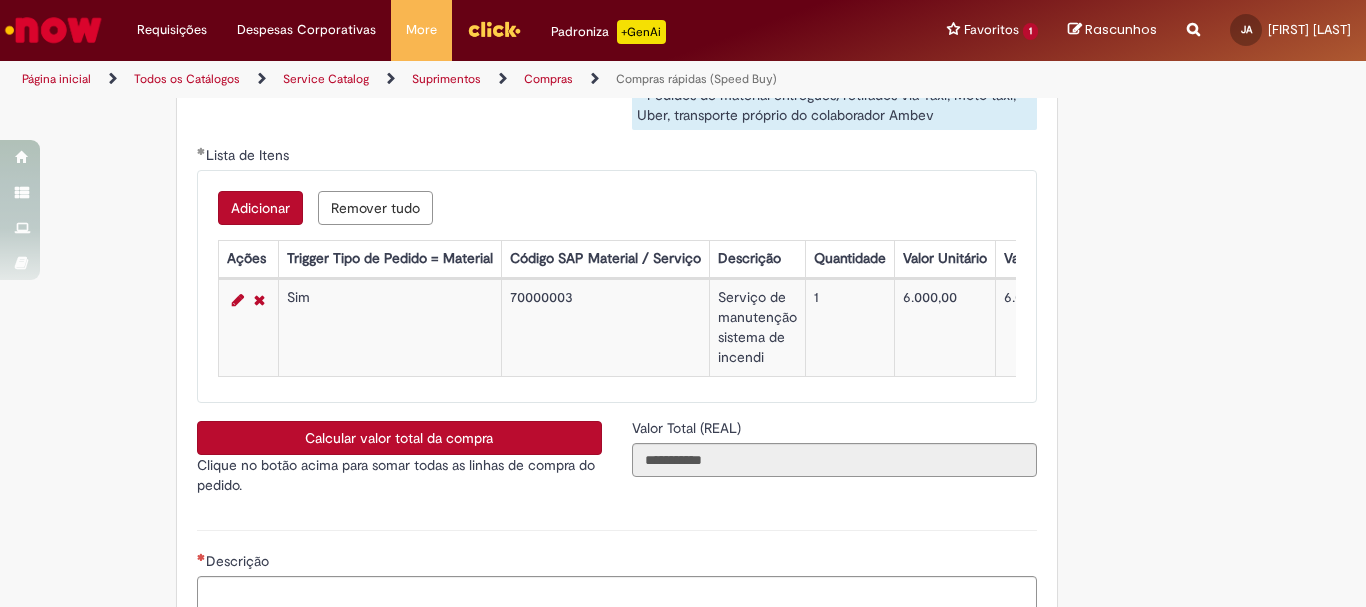 scroll, scrollTop: 3600, scrollLeft: 0, axis: vertical 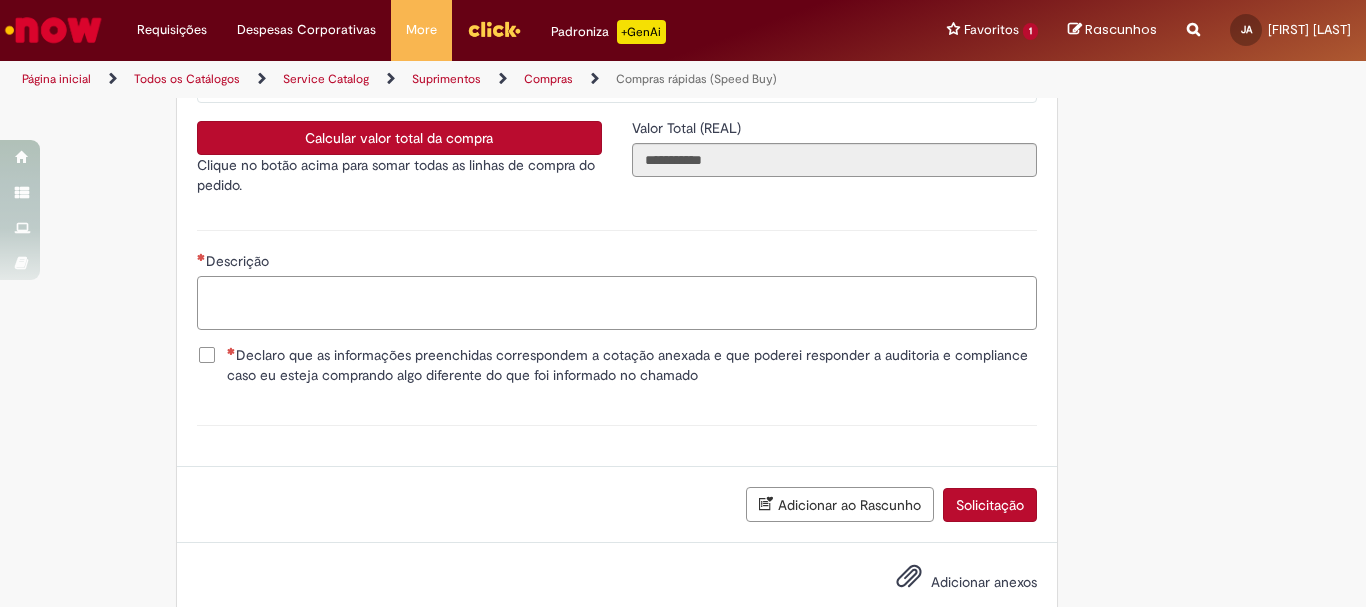 click on "Descrição" at bounding box center (617, 303) 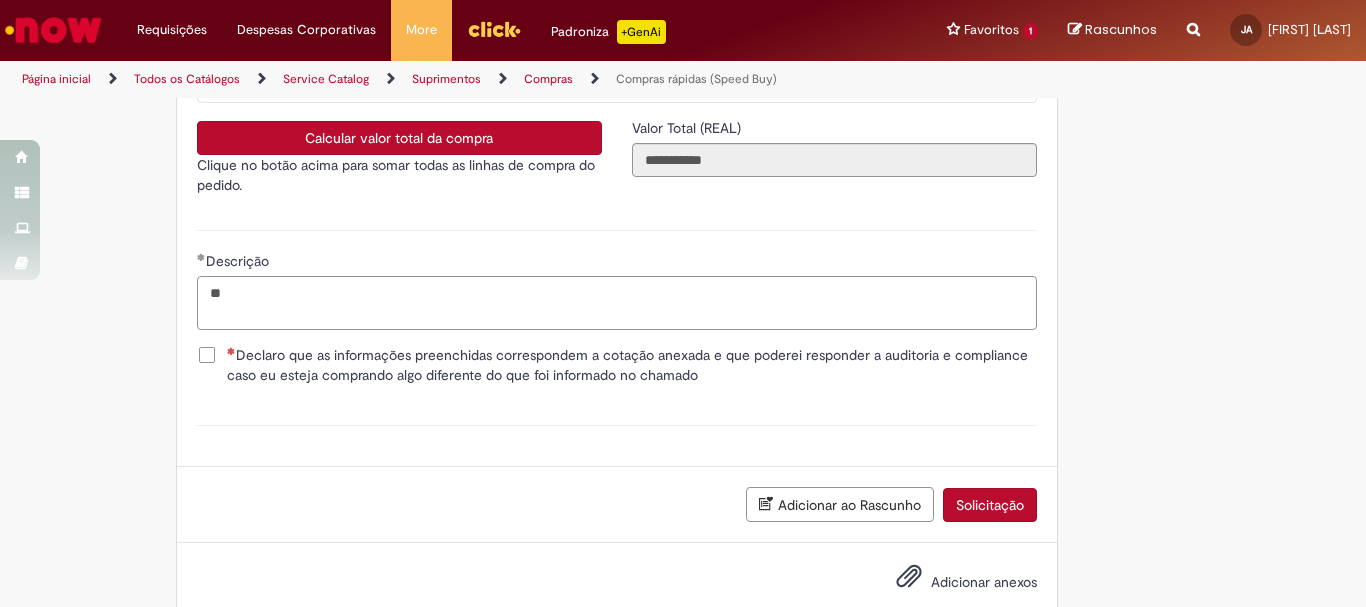 type on "*" 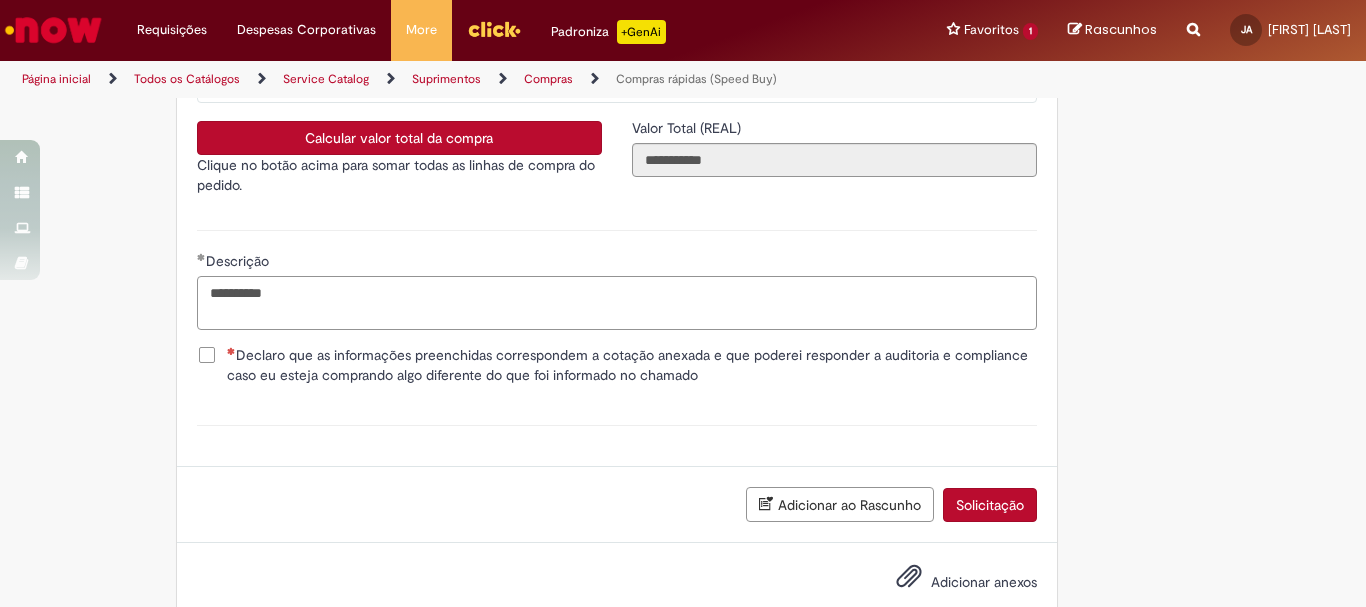 click on "*********" at bounding box center [617, 303] 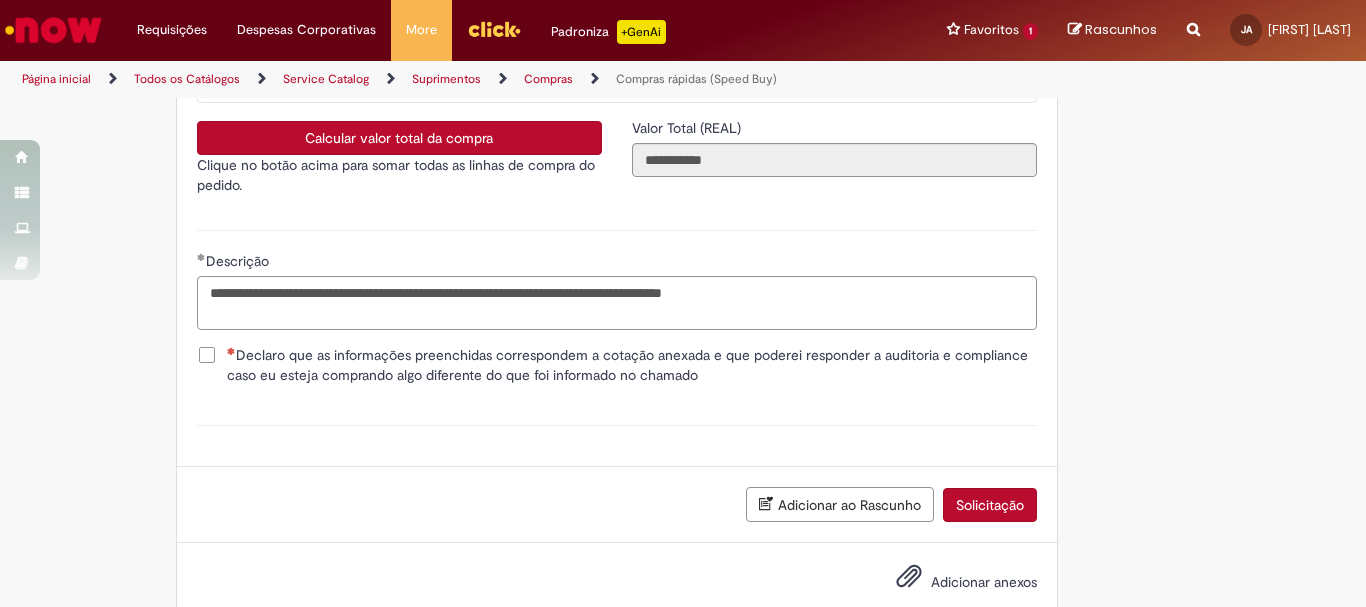 type on "**********" 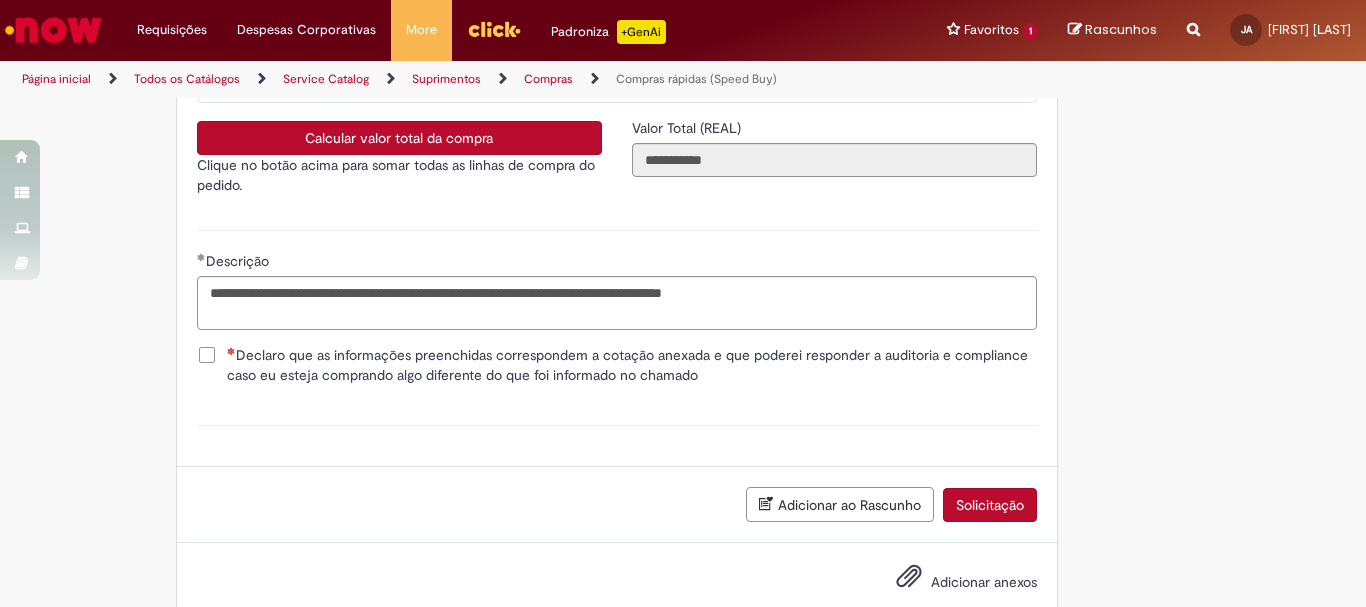 click on "Declaro que as informações preenchidas correspondem a cotação anexada e que poderei responder a auditoria e compliance caso eu esteja comprando algo diferente do que foi informado no chamado" at bounding box center [632, 365] 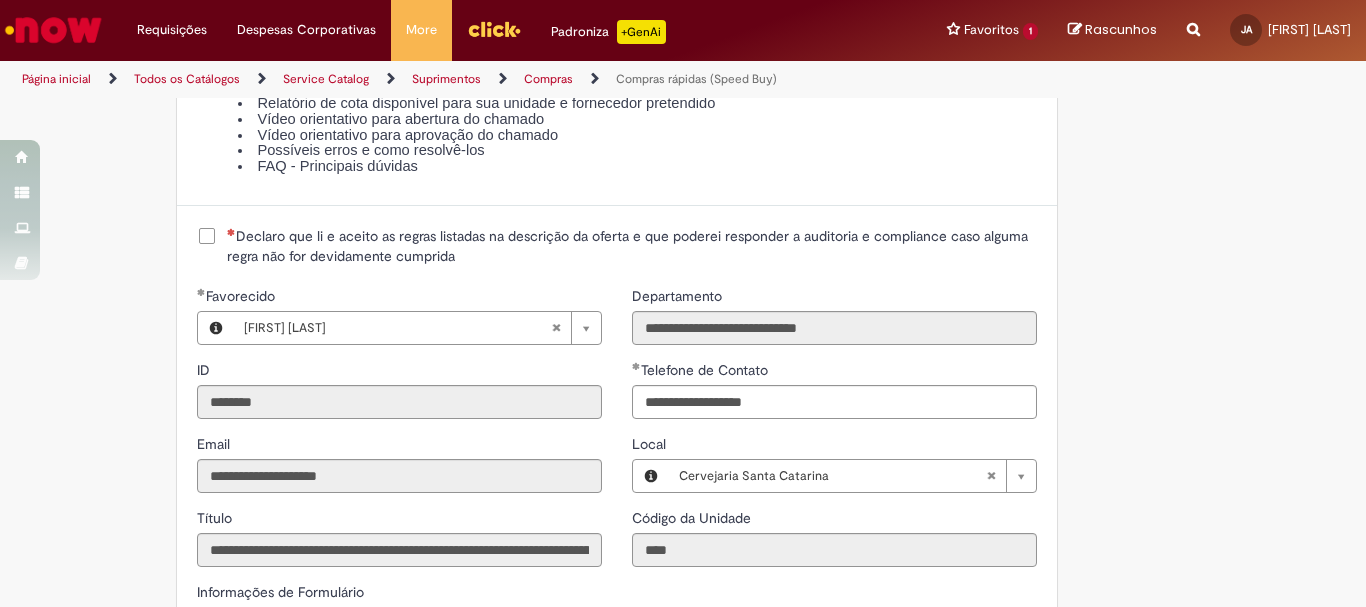 scroll, scrollTop: 2200, scrollLeft: 0, axis: vertical 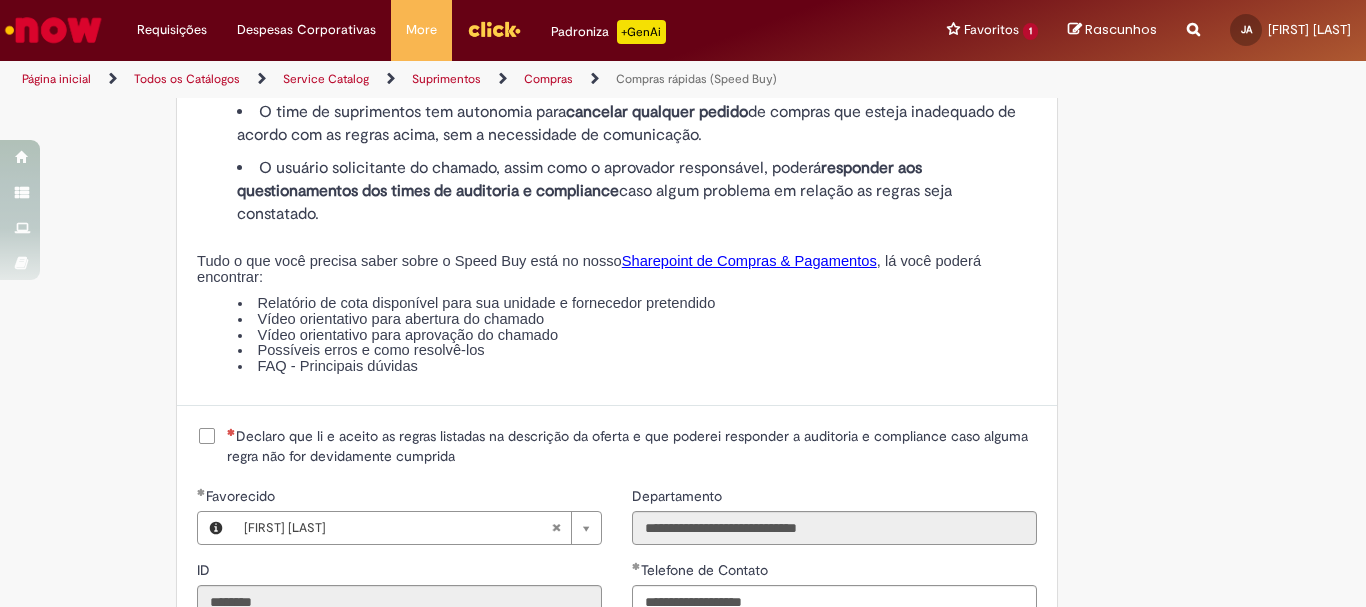 click on "Declaro que li e aceito as regras listadas na descrição da oferta e que poderei responder a auditoria e compliance caso alguma regra não for devidamente cumprida" at bounding box center (632, 446) 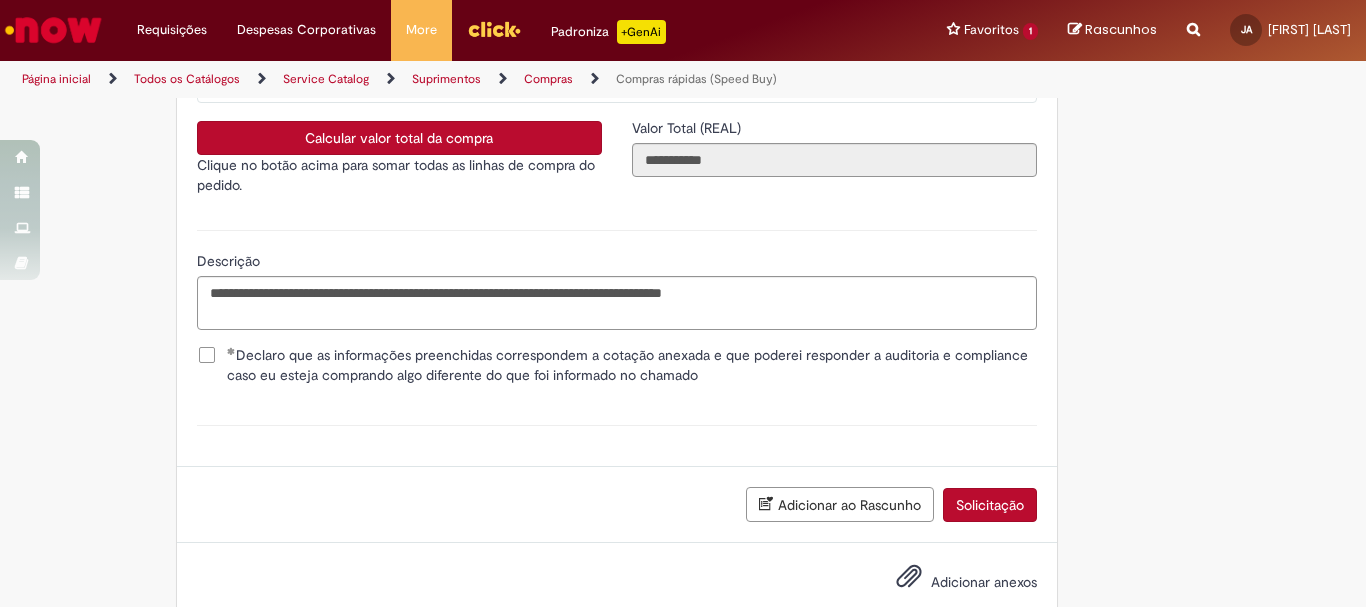 scroll, scrollTop: 3661, scrollLeft: 0, axis: vertical 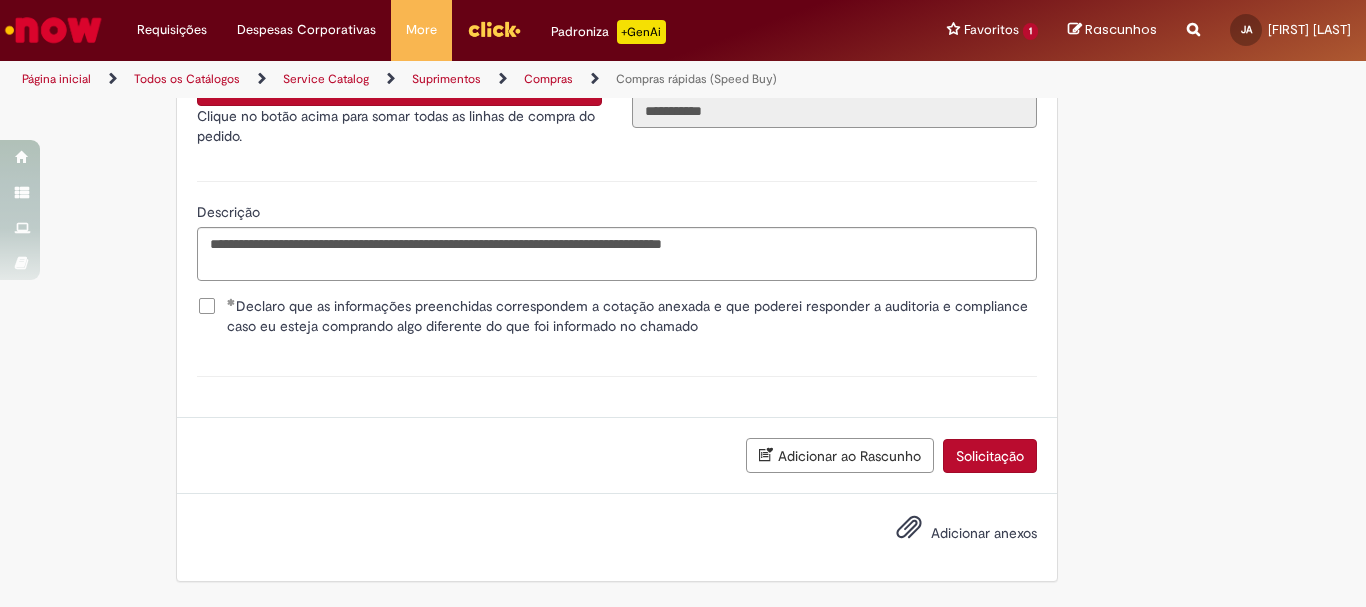 click on "Adicionar anexos" at bounding box center (952, 534) 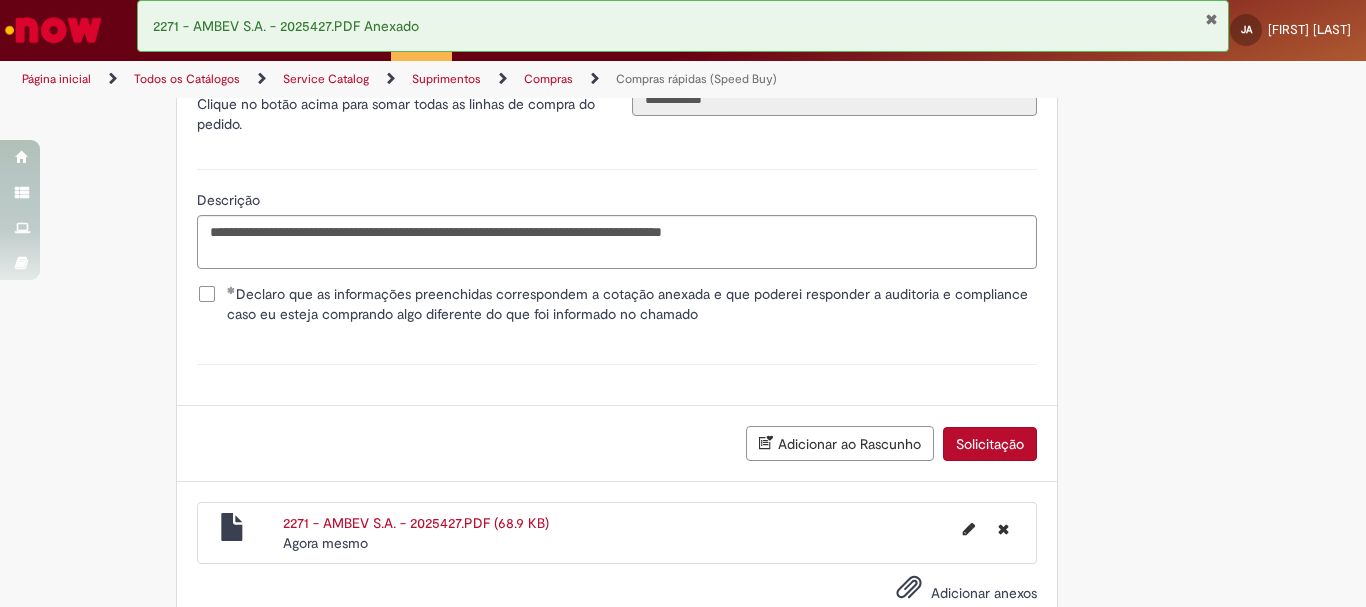 click on "Solicitação" at bounding box center [990, 444] 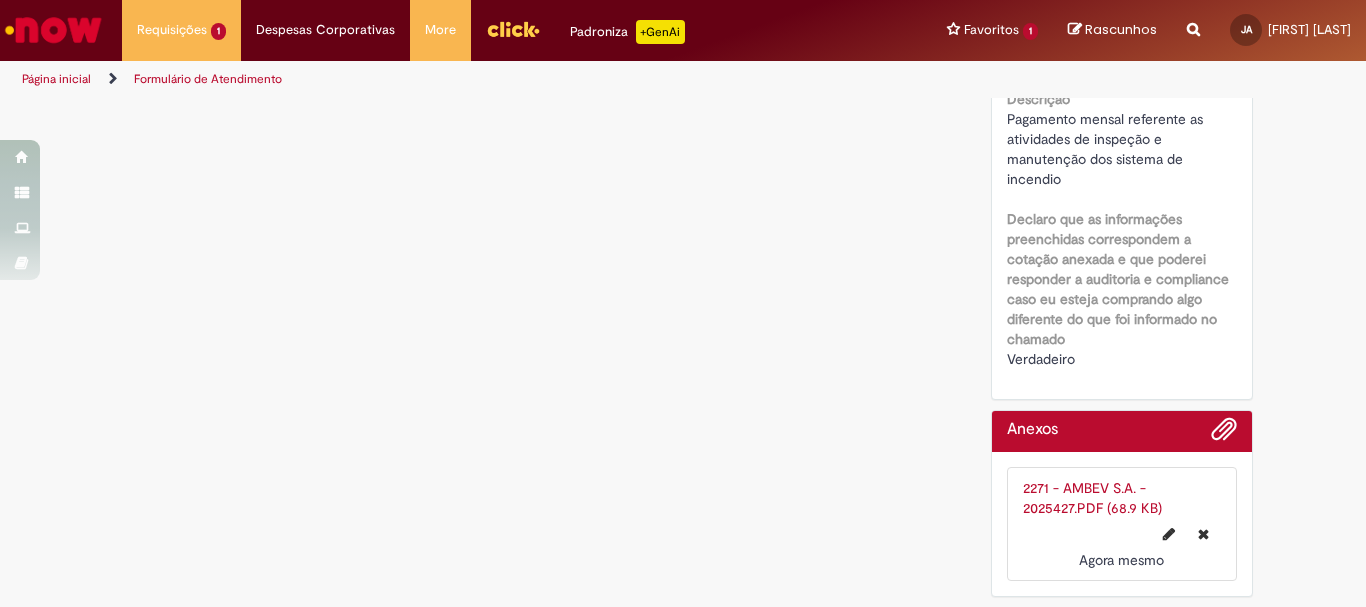 scroll, scrollTop: 0, scrollLeft: 0, axis: both 